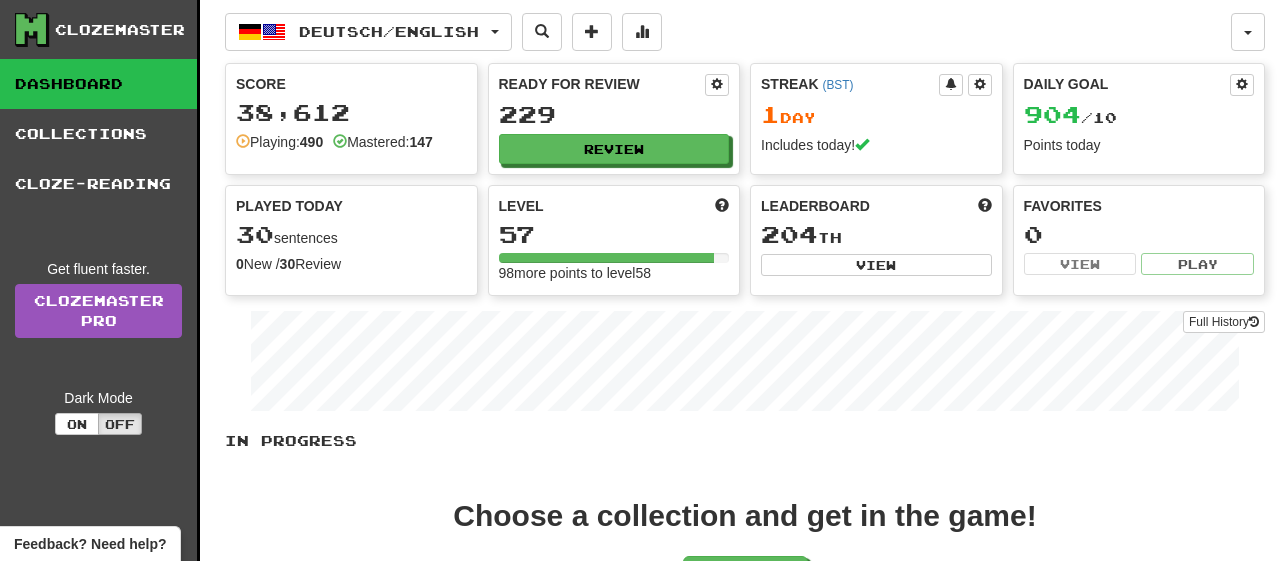 scroll, scrollTop: 0, scrollLeft: 0, axis: both 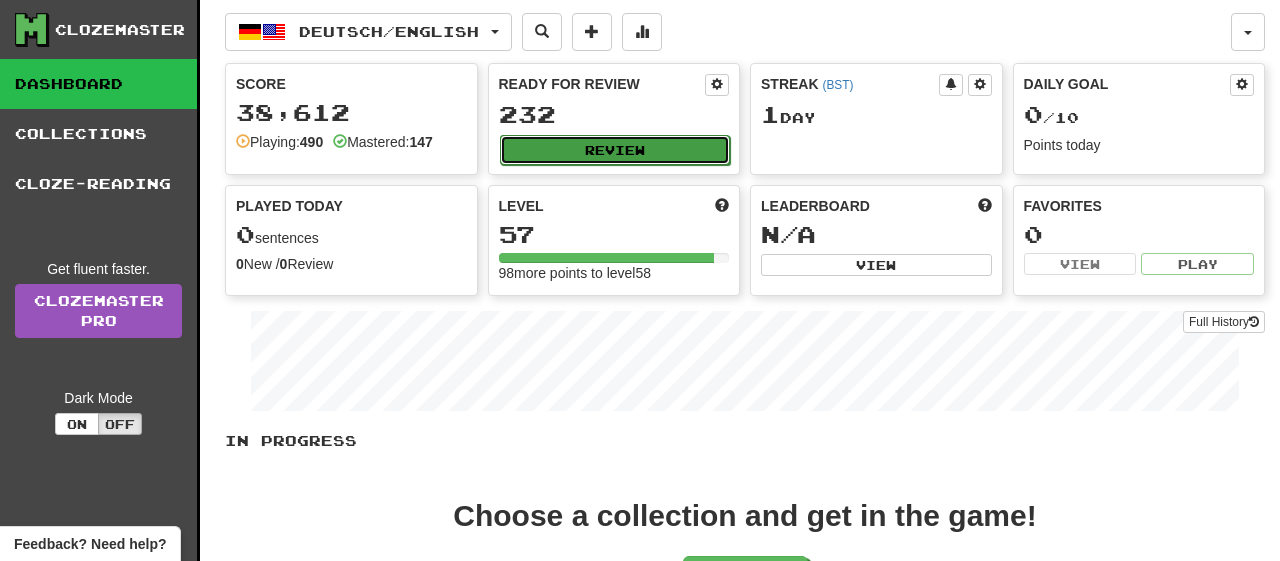 click on "Review" at bounding box center [615, 150] 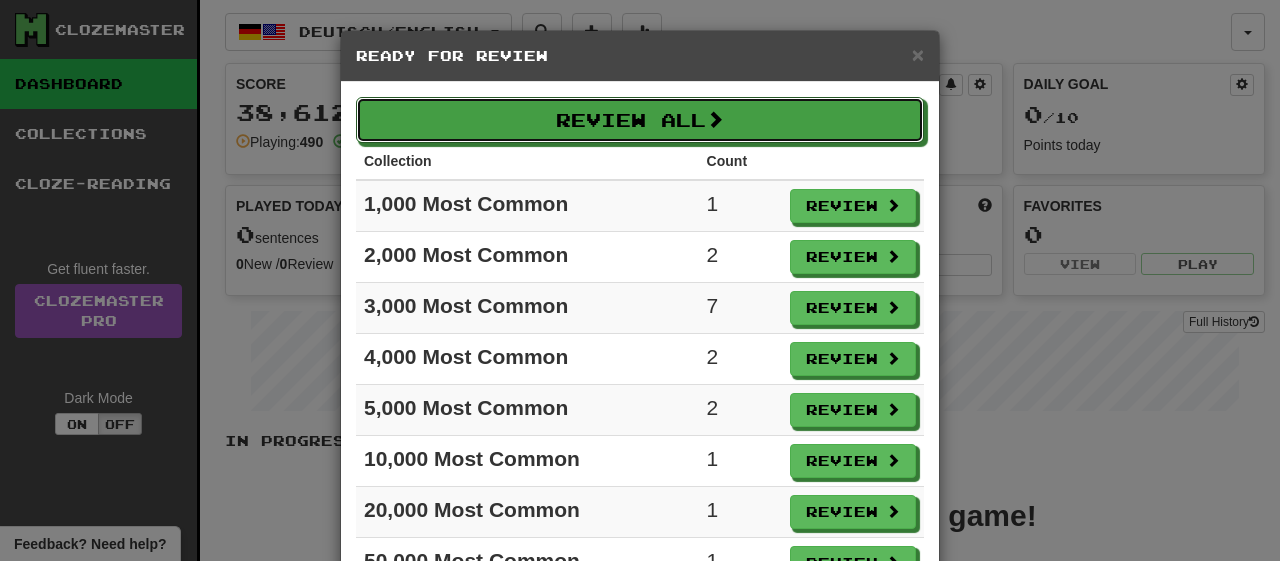 click on "Review All" at bounding box center [640, 120] 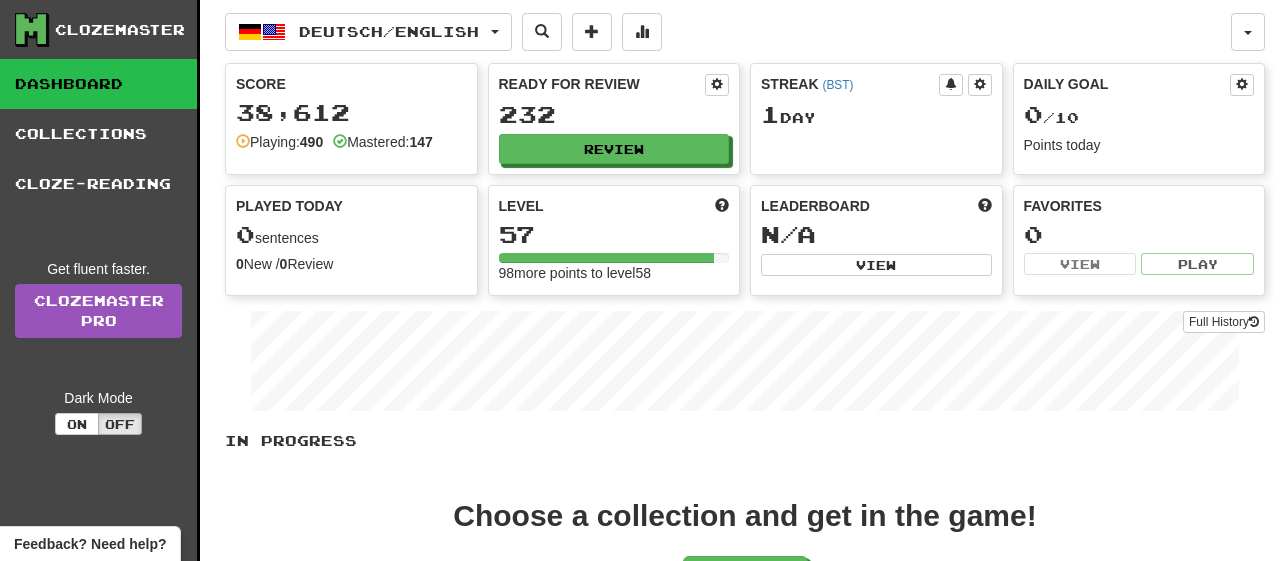 select on "**" 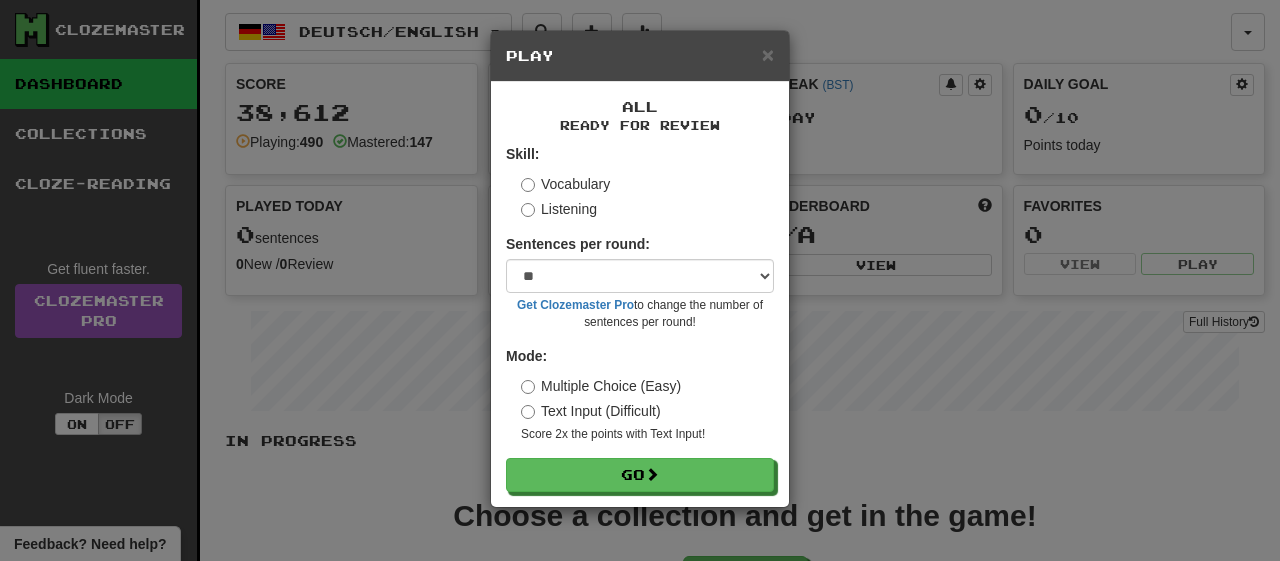 click on "All Ready for Review Skill: Vocabulary Listening Sentences per round: * ** ** ** ** ** *** ******** Get Clozemaster Pro  to change the number of sentences per round! Mode: Multiple Choice (Easy) Text Input (Difficult) Score 2x the points with Text Input ! Go" at bounding box center (640, 294) 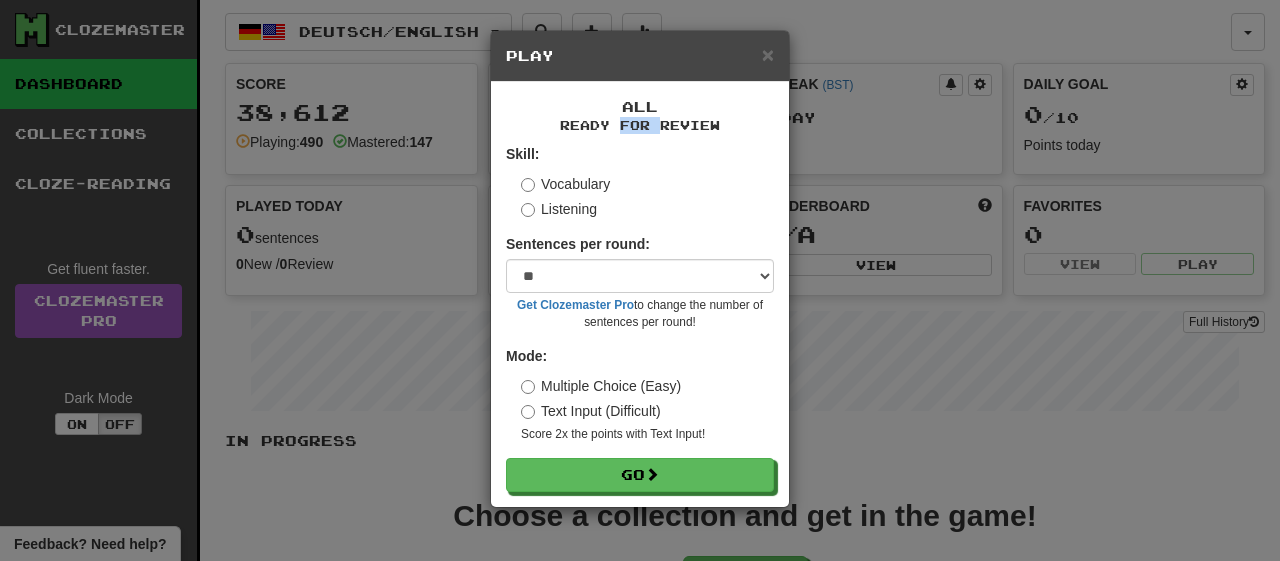 click on "All Ready for Review Skill: Vocabulary Listening Sentences per round: * ** ** ** ** ** *** ******** Get Clozemaster Pro  to change the number of sentences per round! Mode: Multiple Choice (Easy) Text Input (Difficult) Score 2x the points with Text Input ! Go" at bounding box center (640, 294) 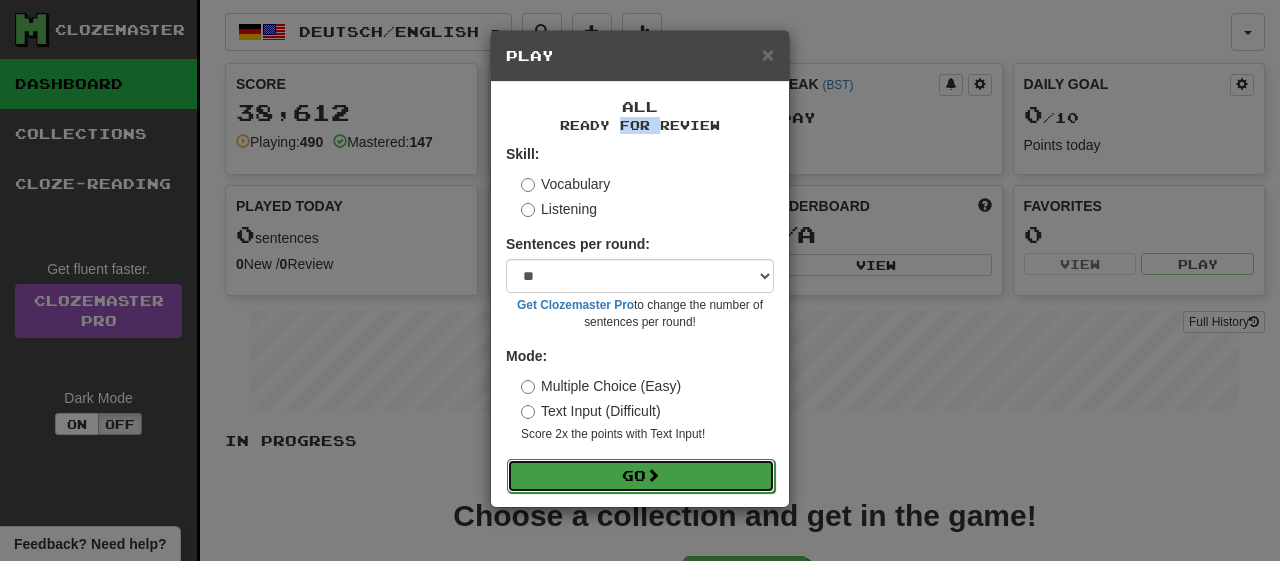 click on "Go" at bounding box center (641, 476) 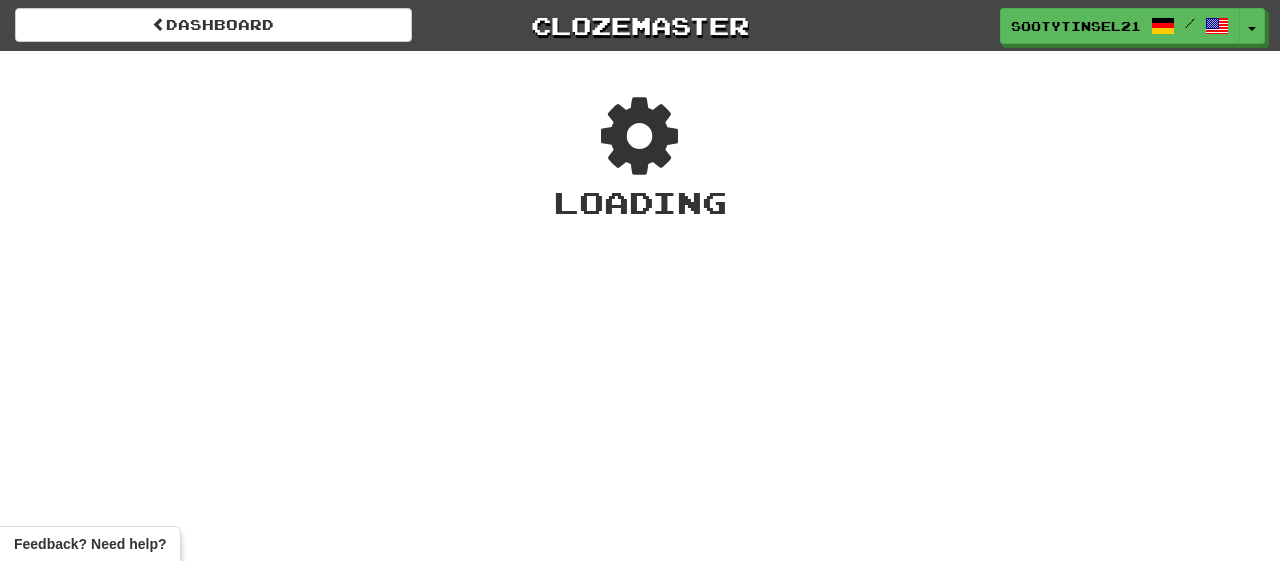scroll, scrollTop: 0, scrollLeft: 0, axis: both 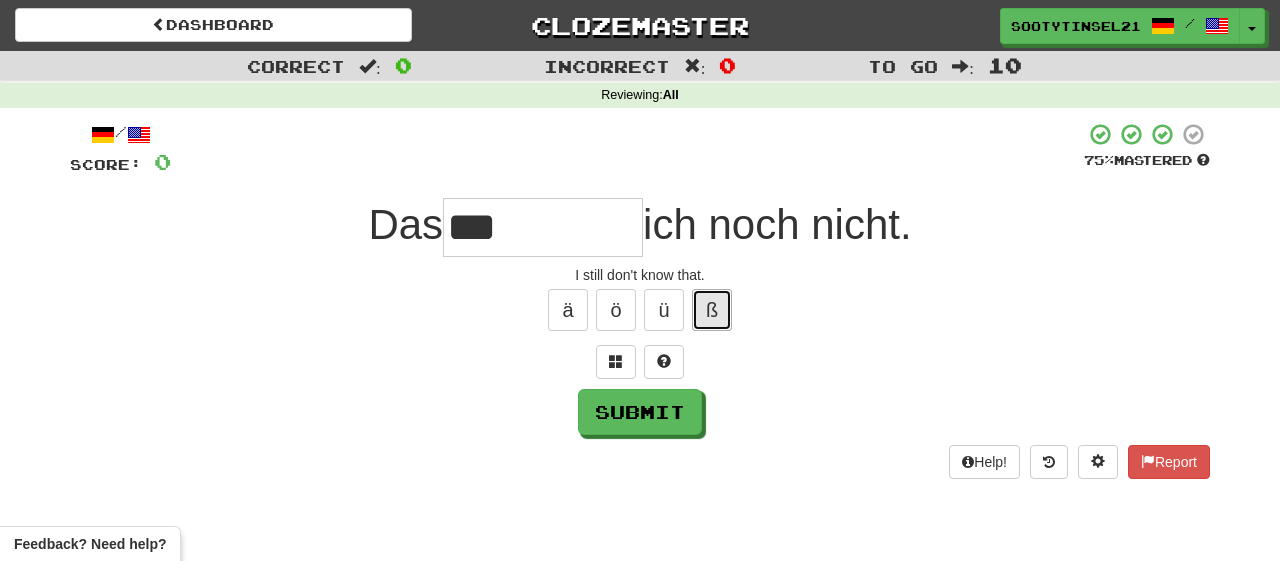 click on "ß" at bounding box center [712, 310] 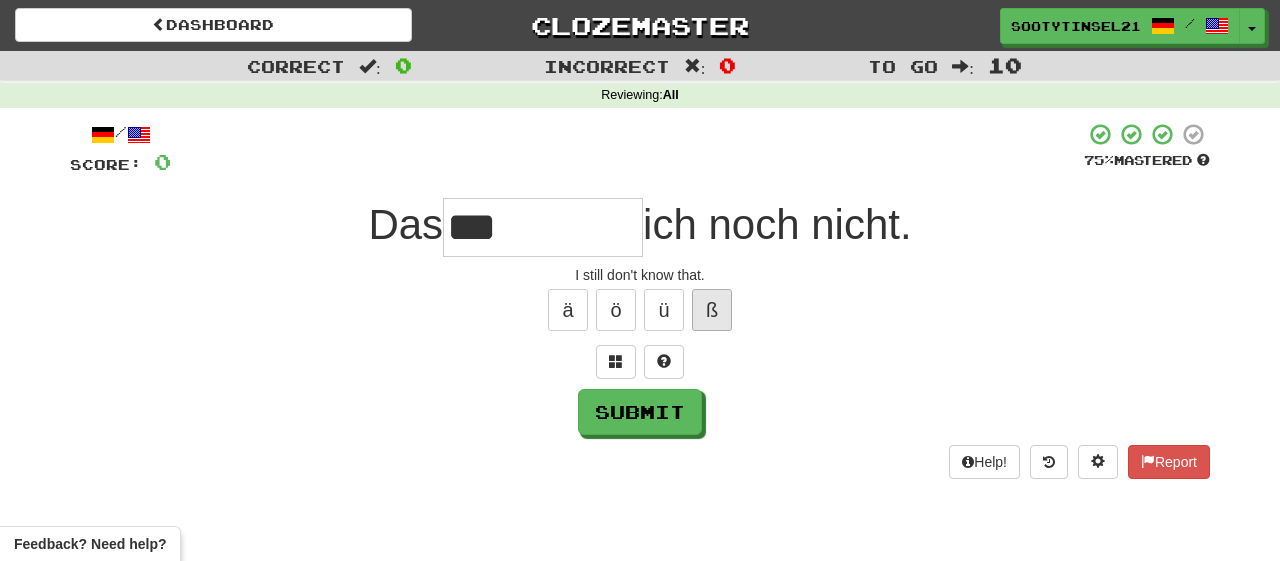 type on "****" 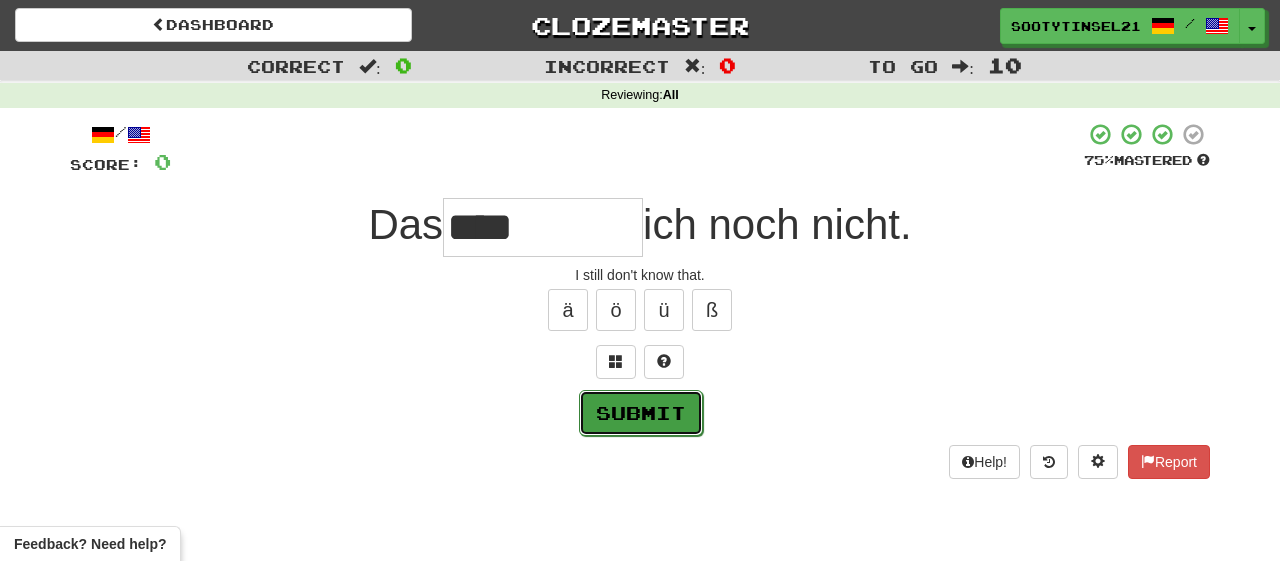 click on "Submit" at bounding box center [641, 413] 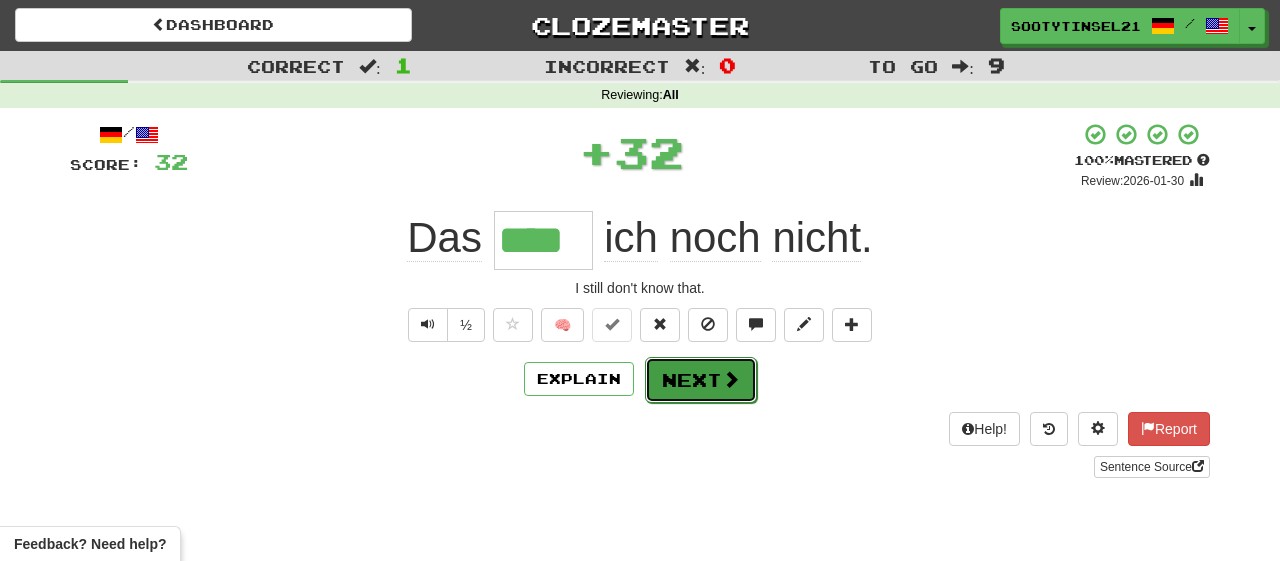click on "Next" at bounding box center (701, 380) 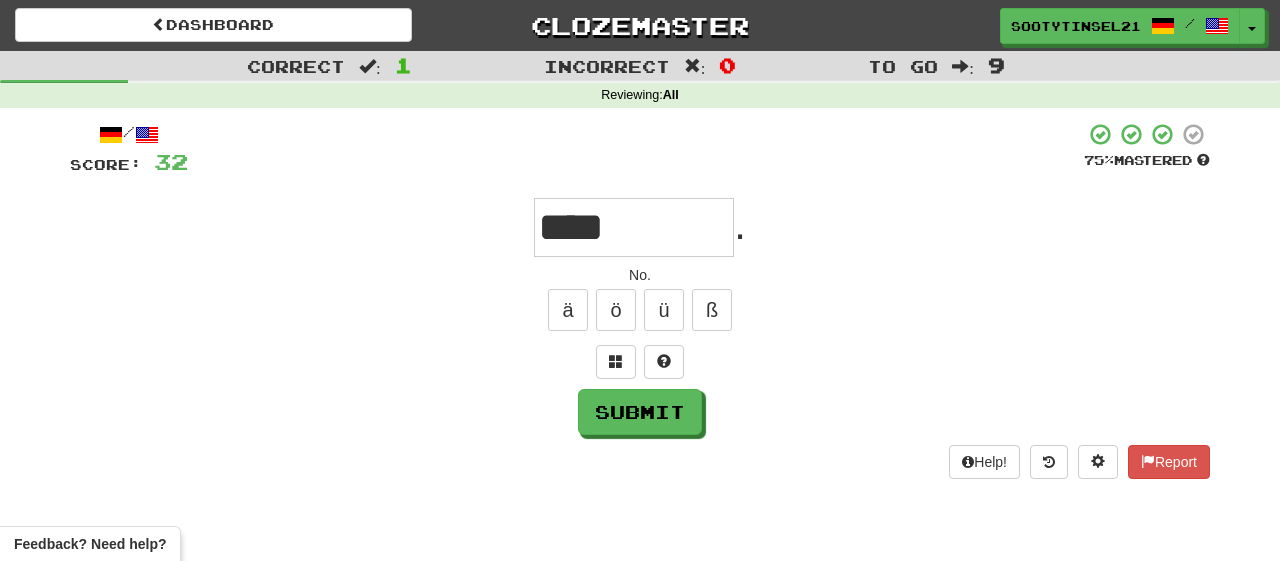 type on "****" 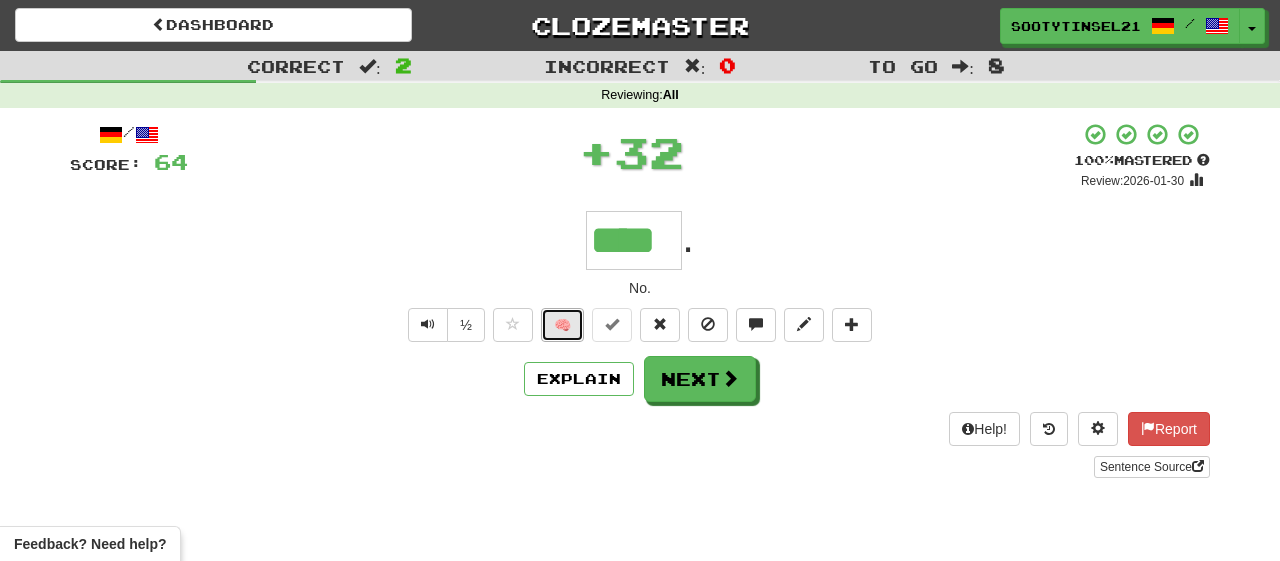 click on "🧠" at bounding box center (562, 325) 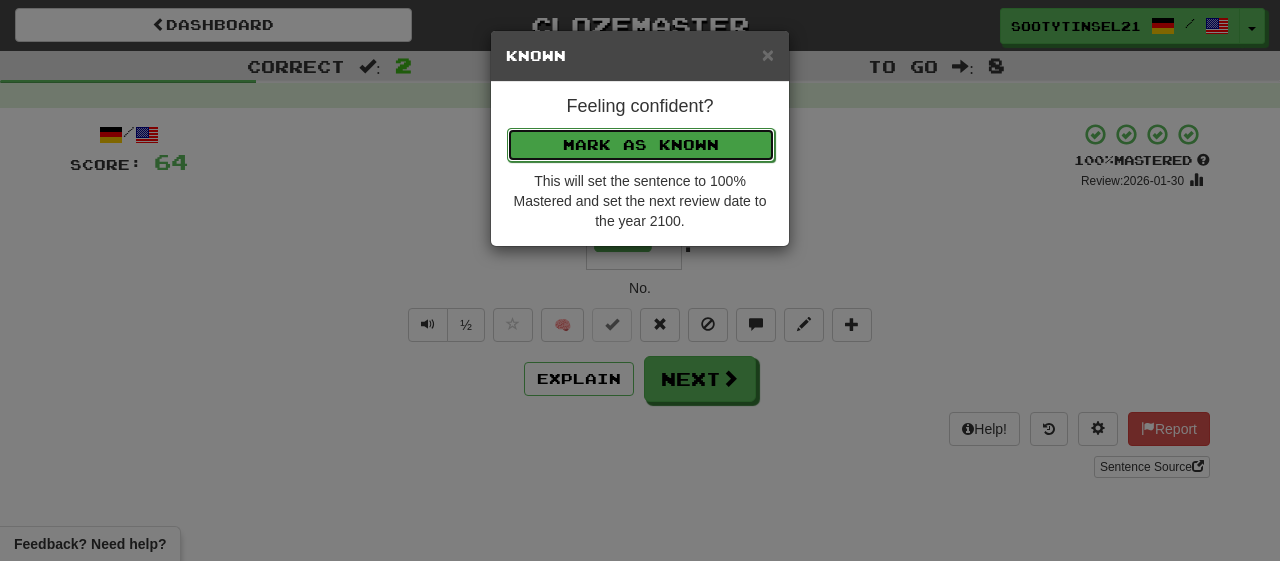 click on "Mark as Known" at bounding box center (641, 145) 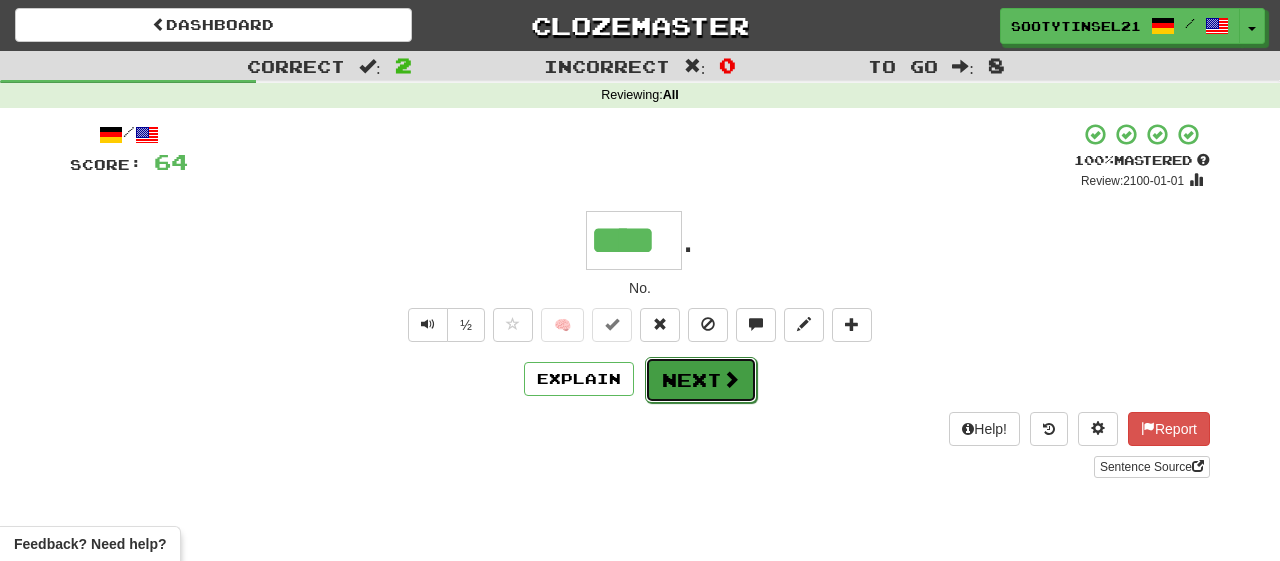 click on "Next" at bounding box center [701, 380] 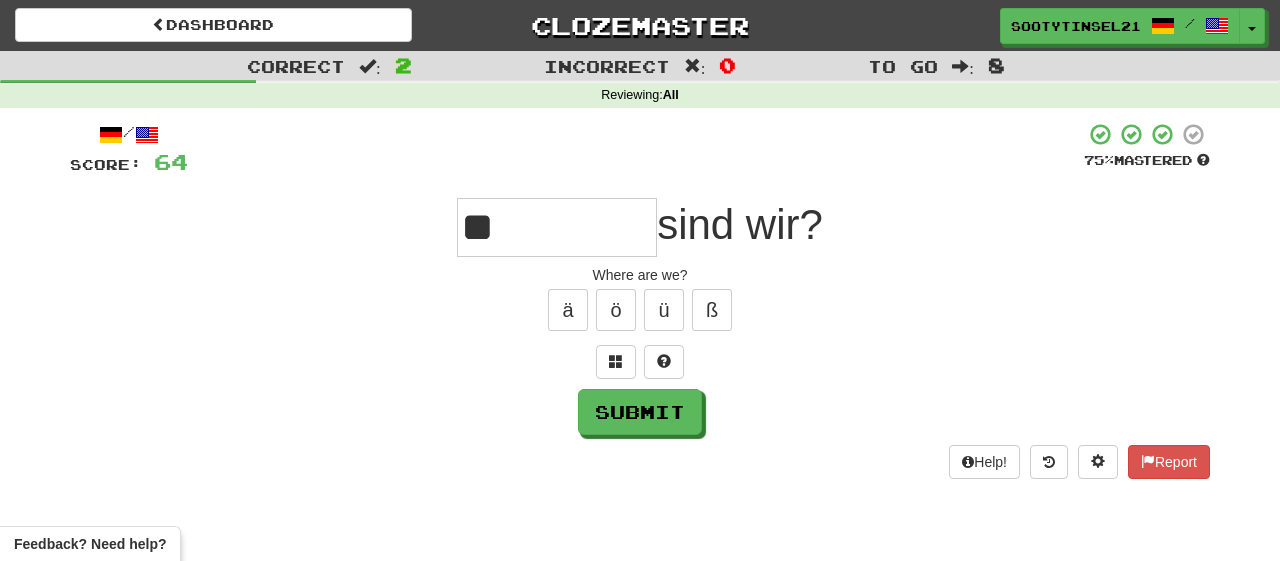 click on "/  Score:   64 75 %  Mastered **  sind wir? Where are we? ä ö ü ß Submit  Help!  Report" at bounding box center (640, 300) 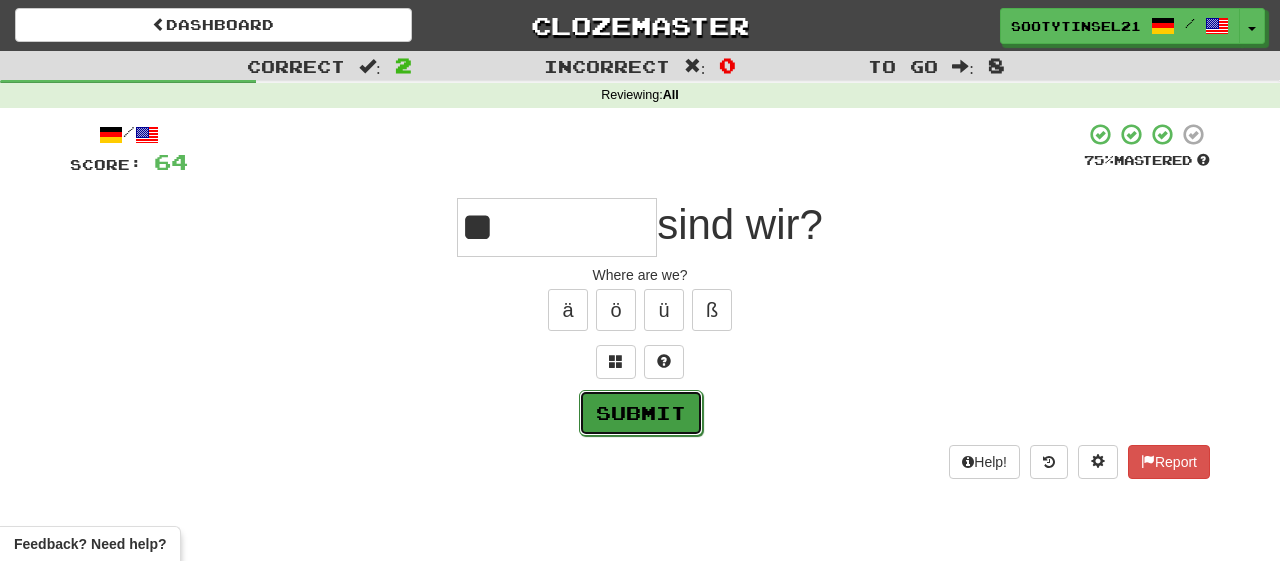 click on "Submit" at bounding box center (641, 413) 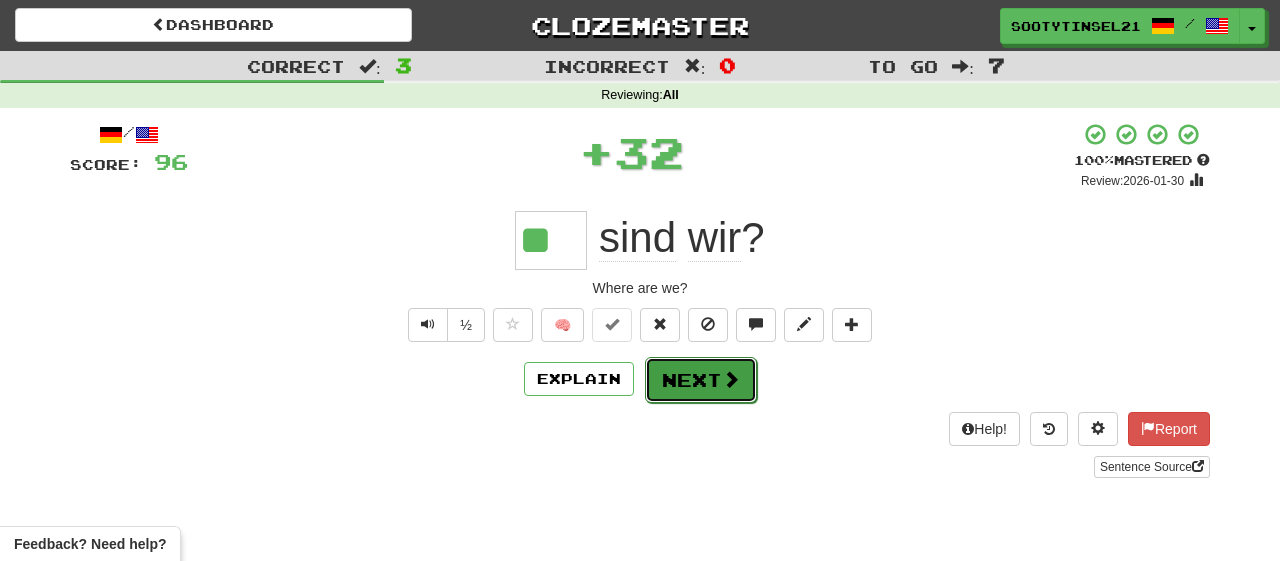 click on "Next" at bounding box center (701, 380) 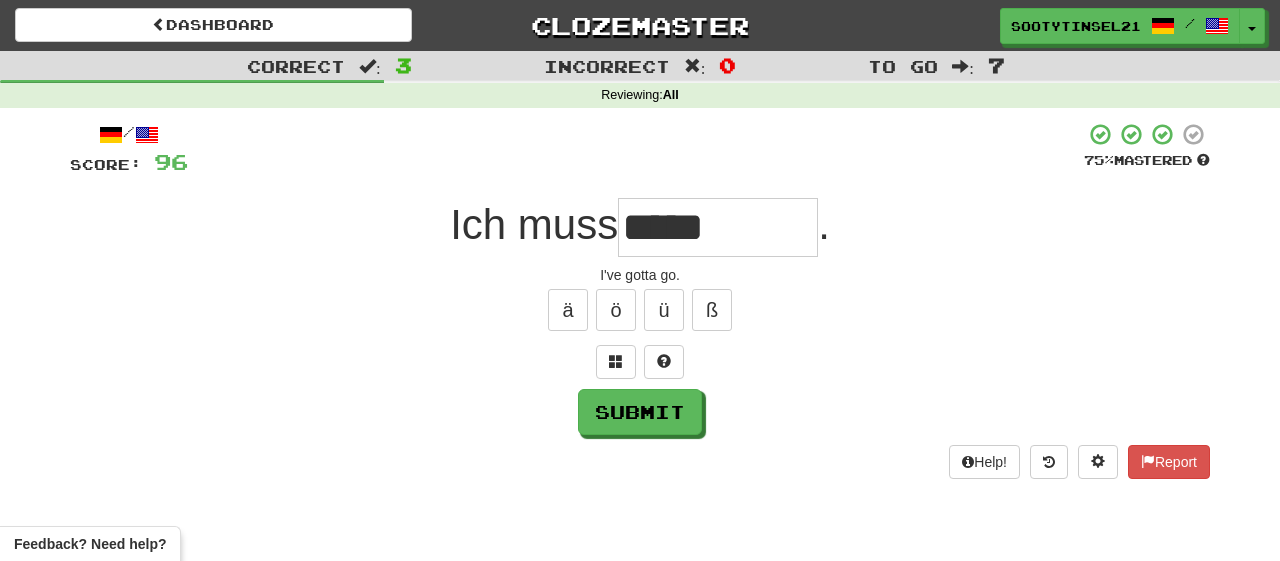 type on "*****" 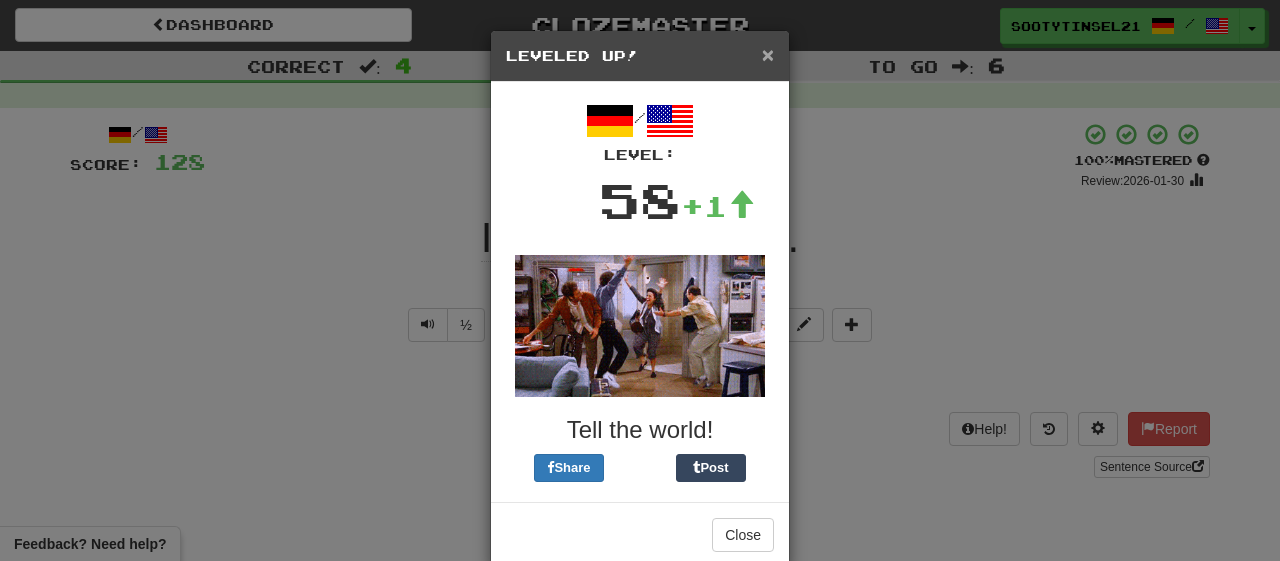 click on "×" at bounding box center [768, 54] 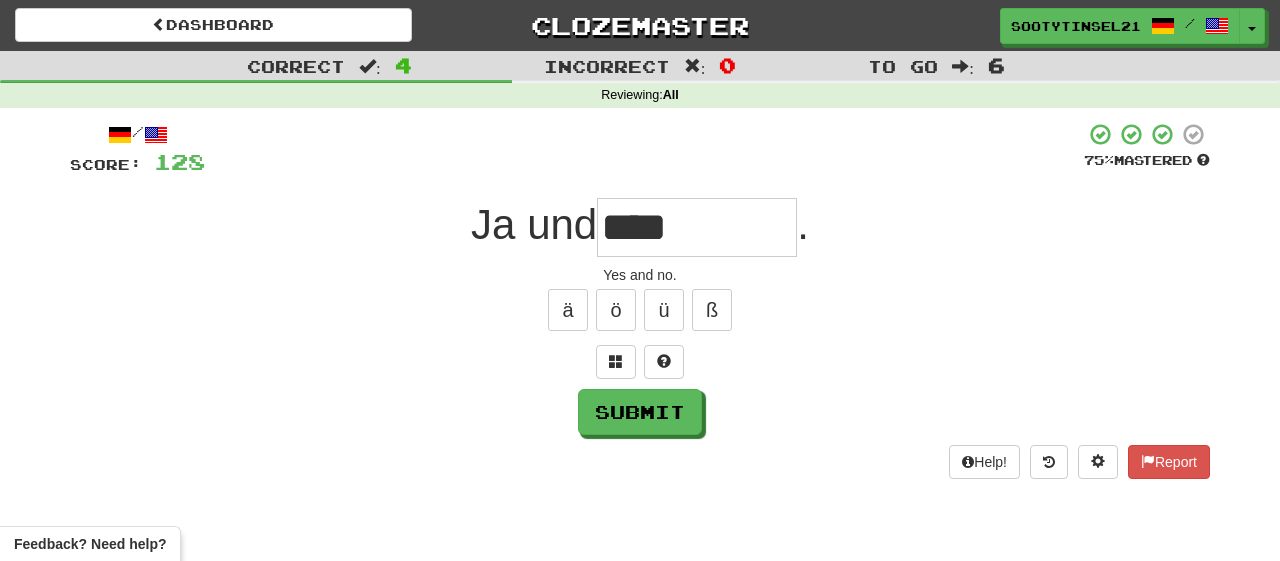 type on "****" 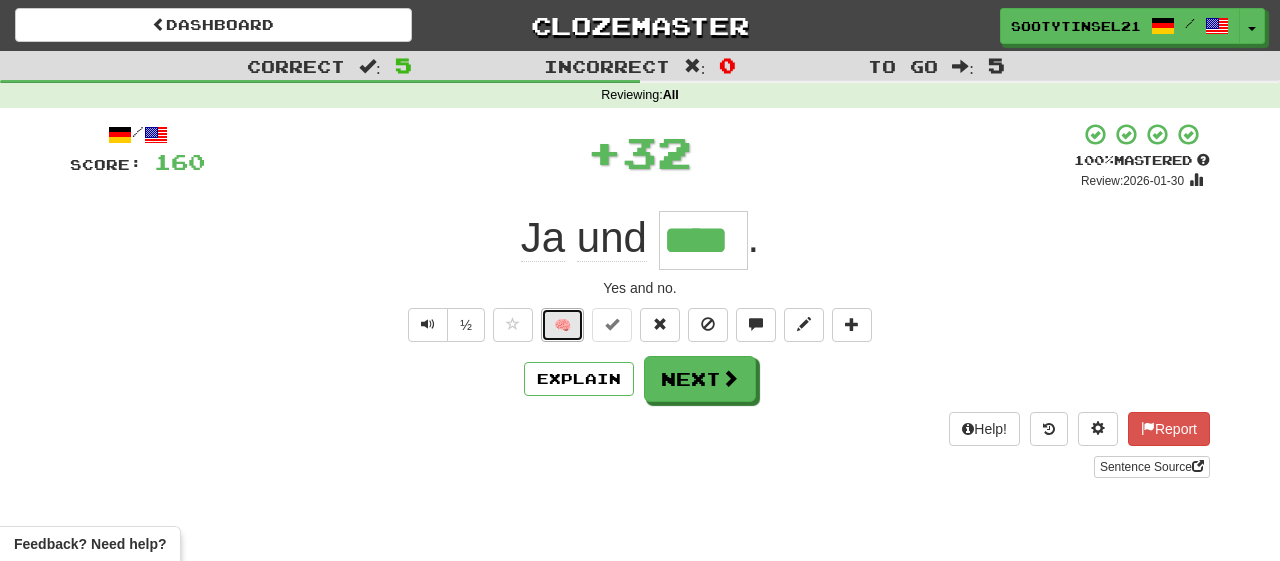 click on "🧠" at bounding box center (562, 325) 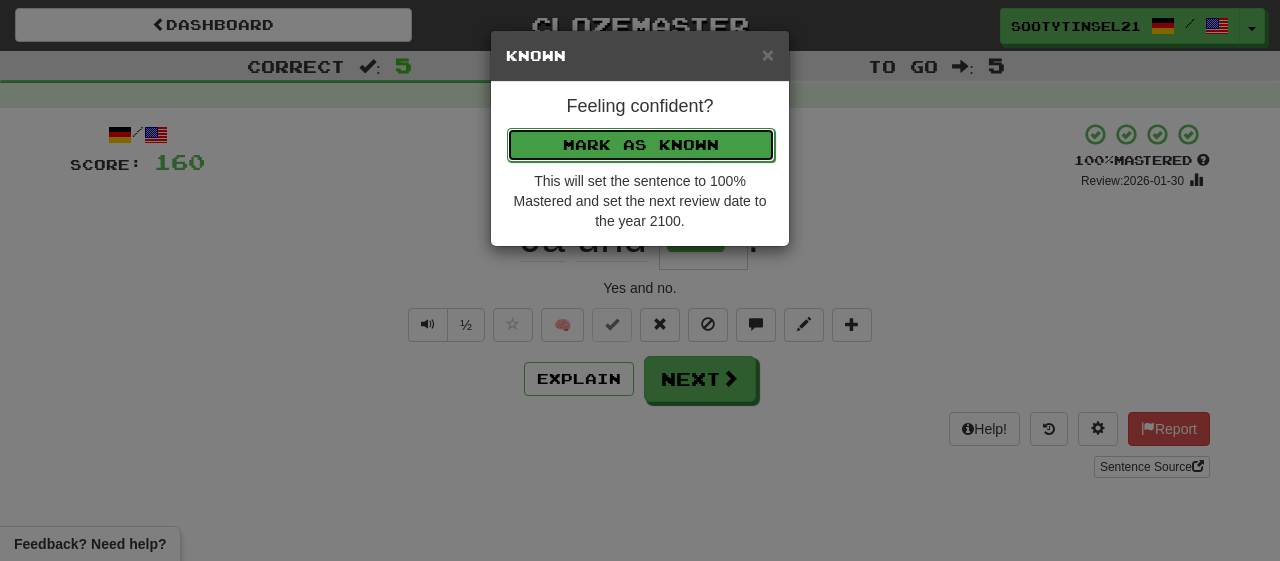 click on "Mark as Known" at bounding box center [641, 145] 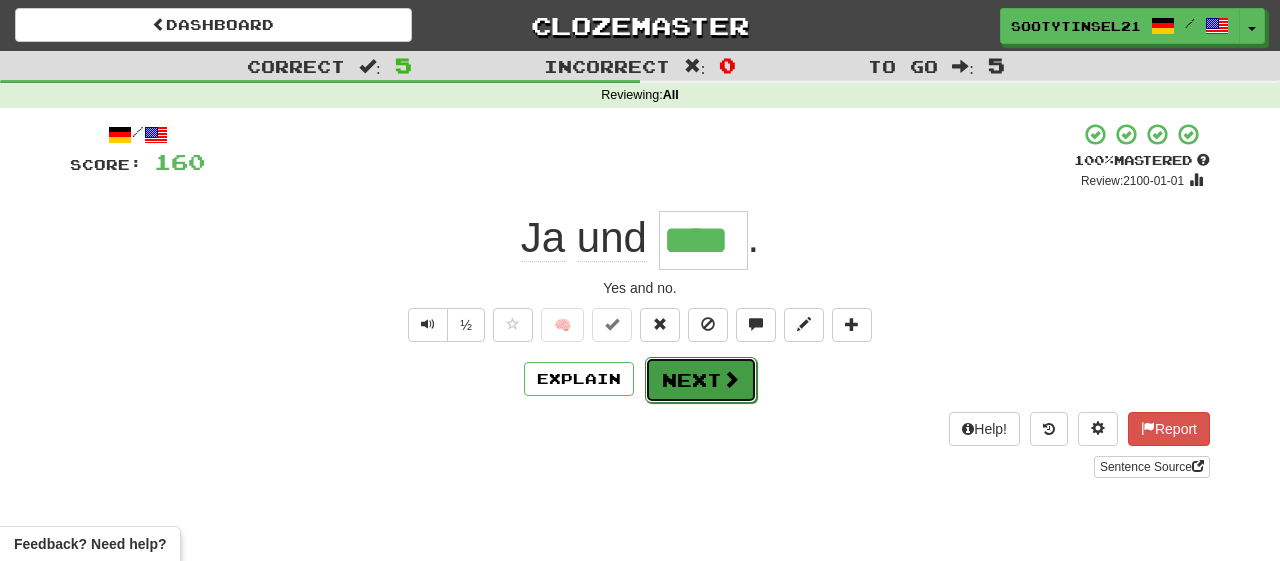 click on "Next" at bounding box center (701, 380) 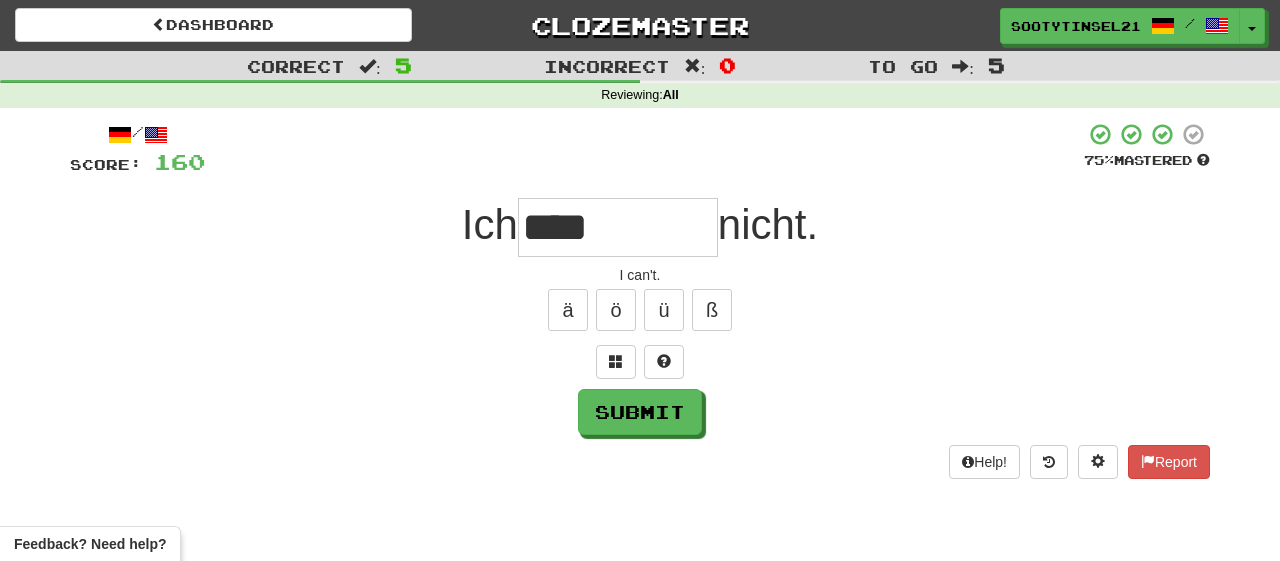 type on "****" 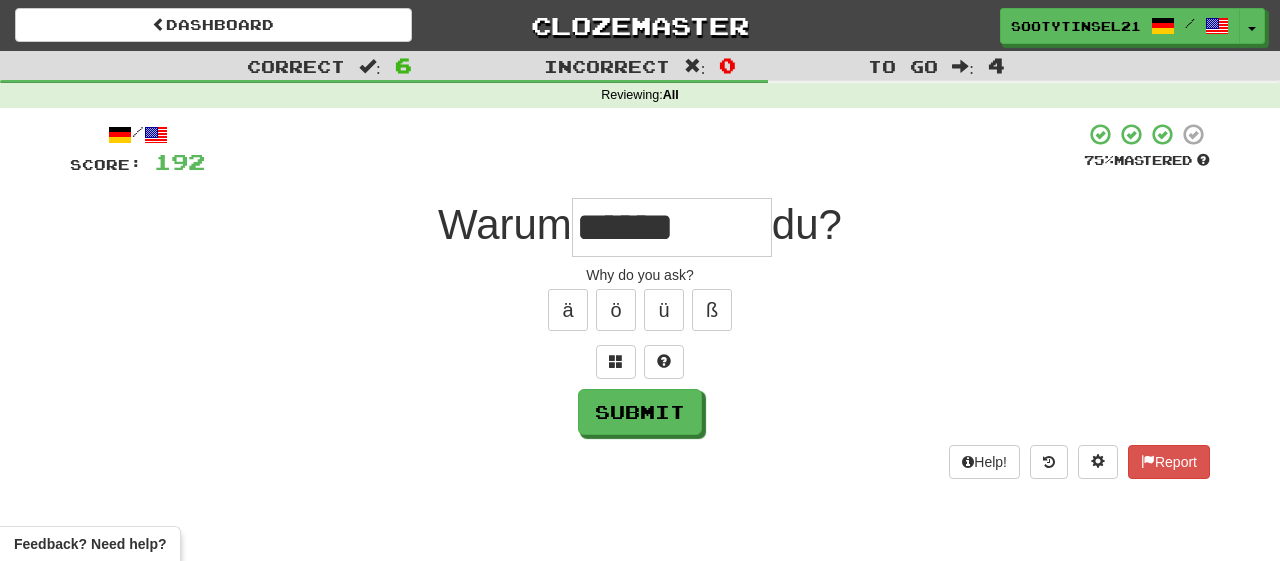 type on "******" 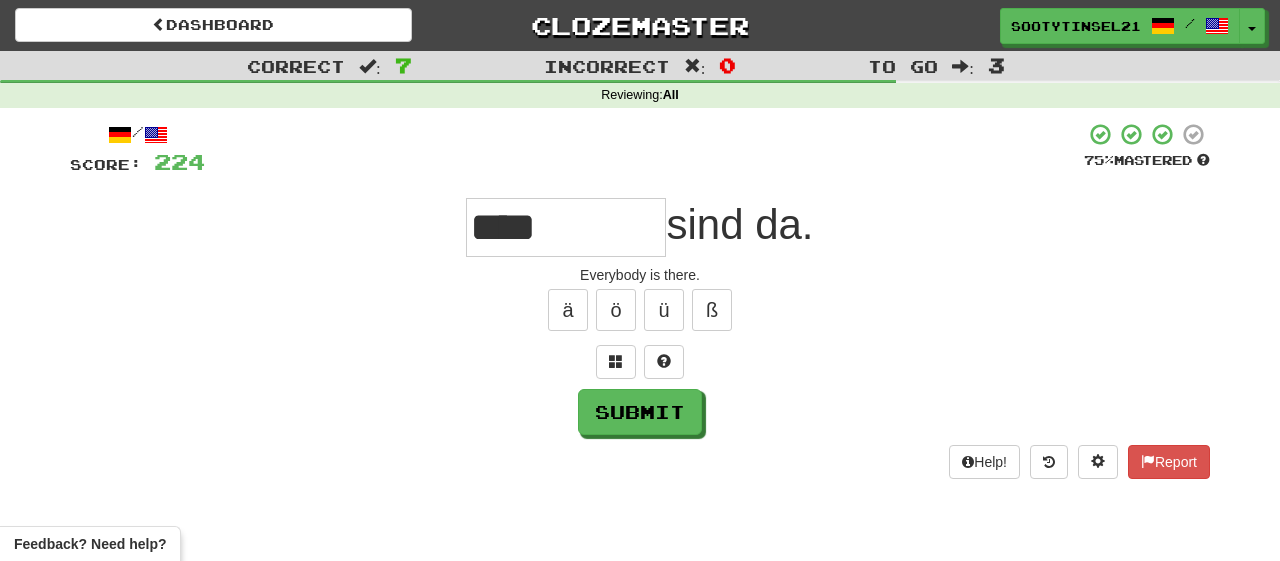type on "****" 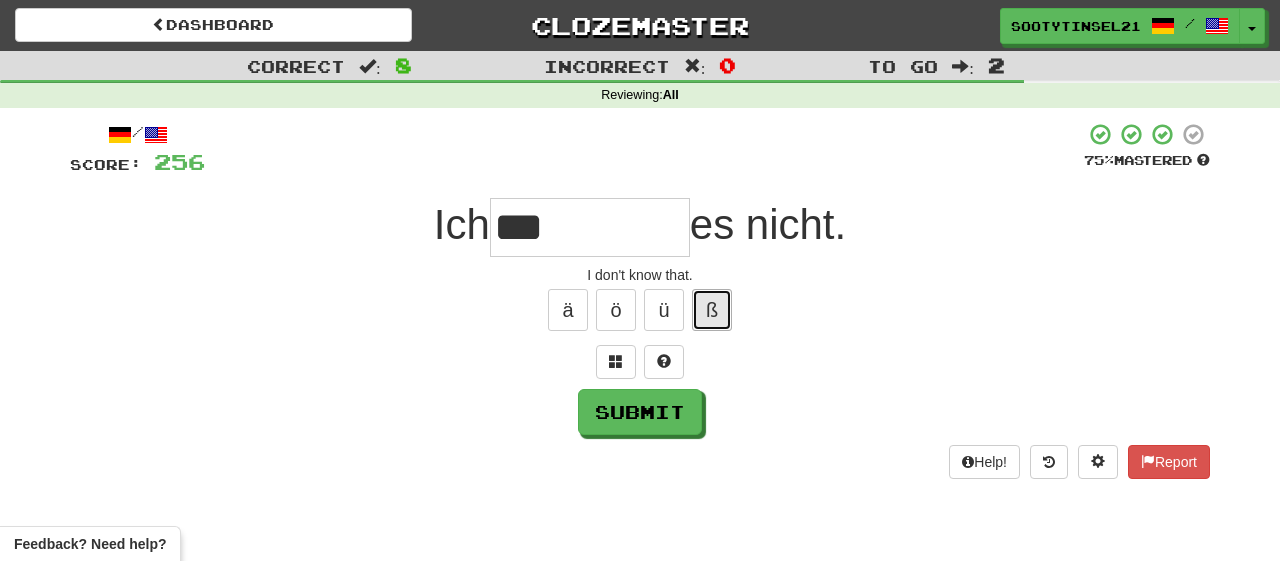 click on "ß" at bounding box center [712, 310] 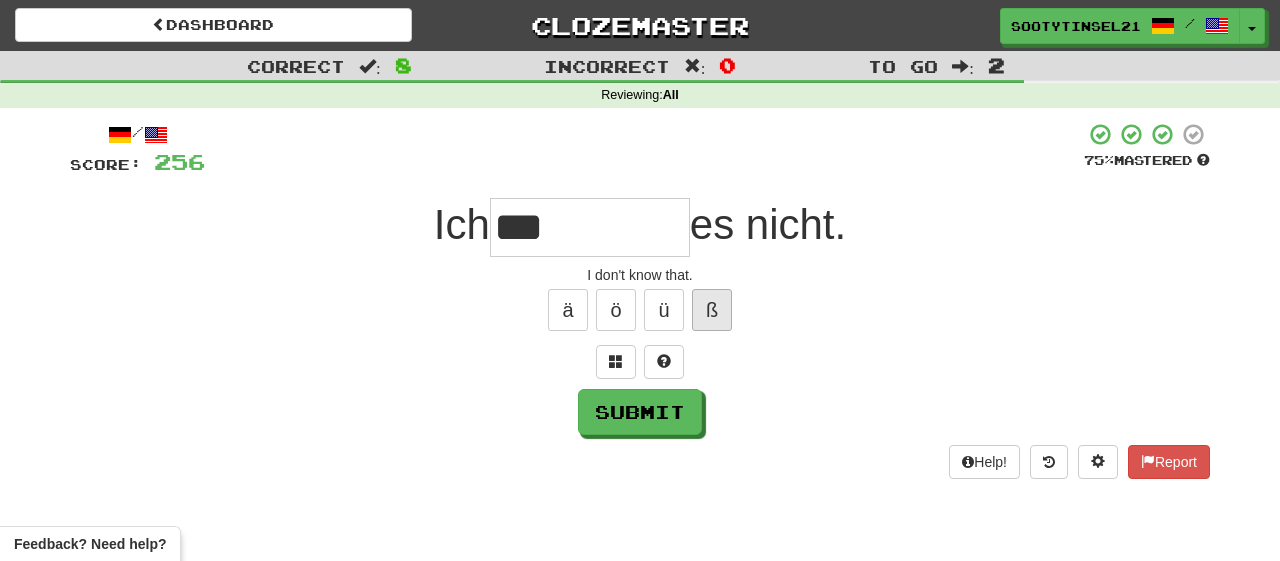 type on "****" 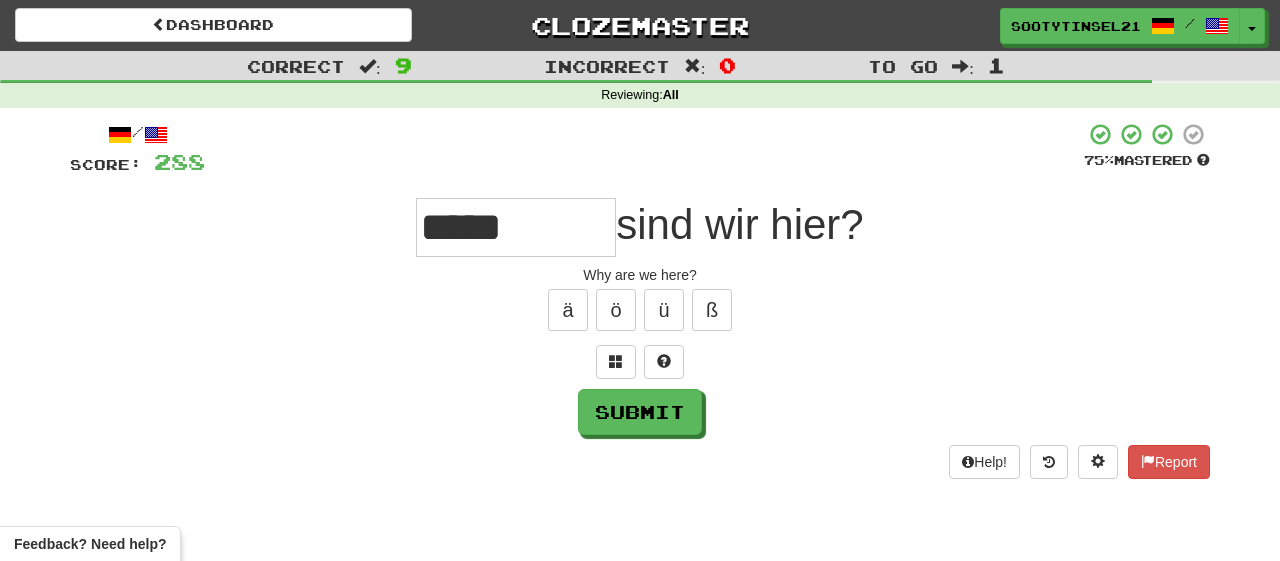 type on "*****" 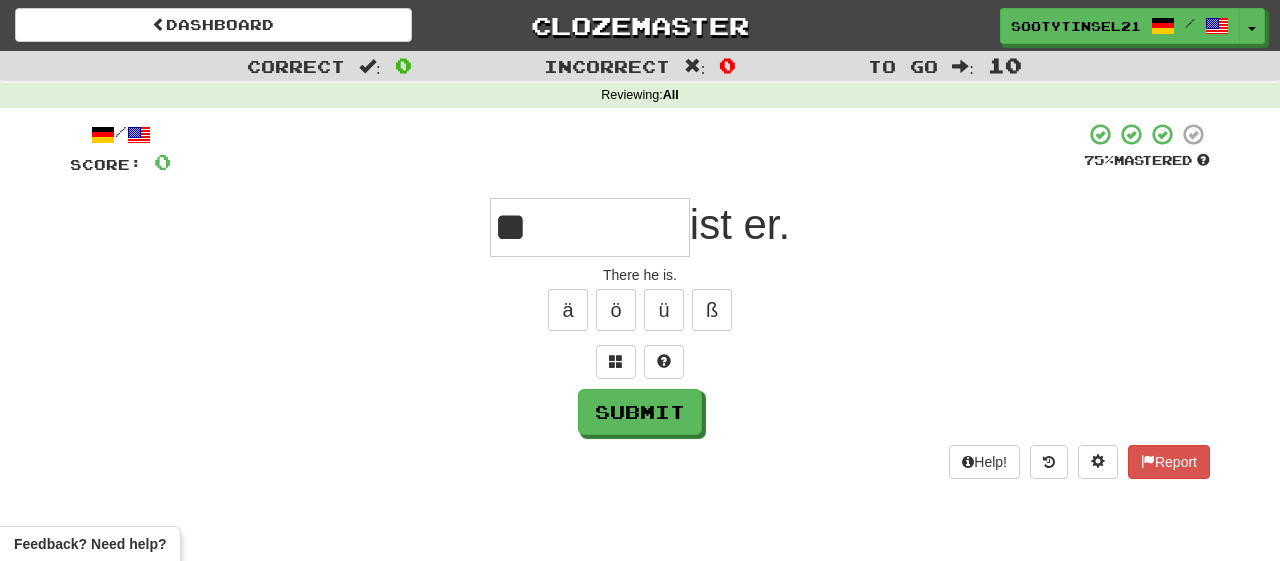 type on "**" 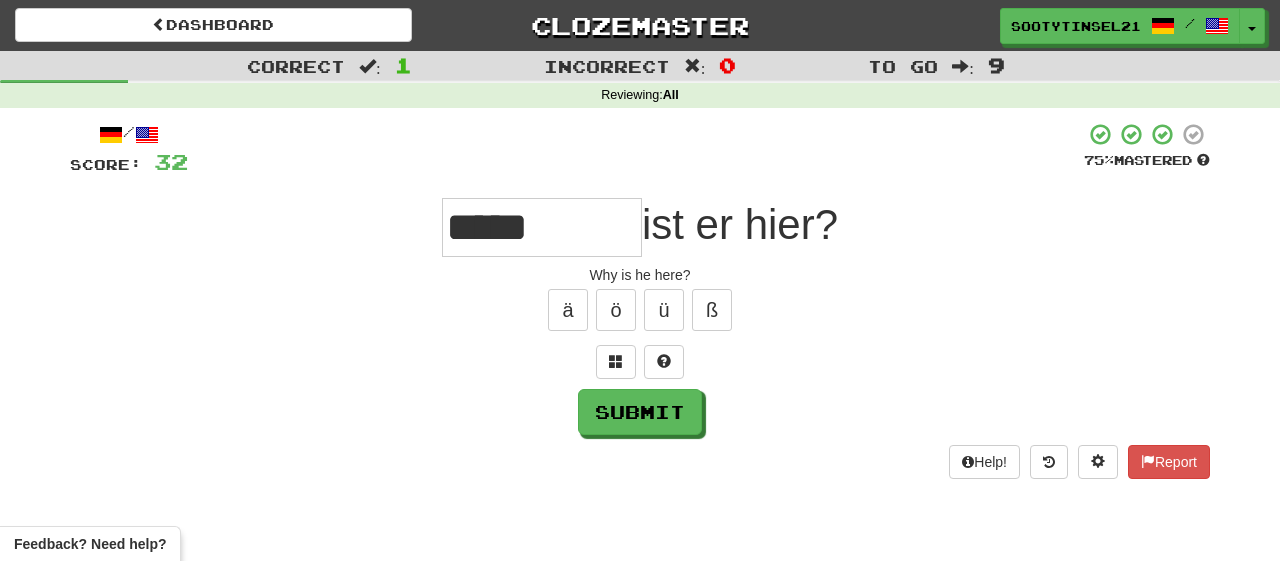 type on "*****" 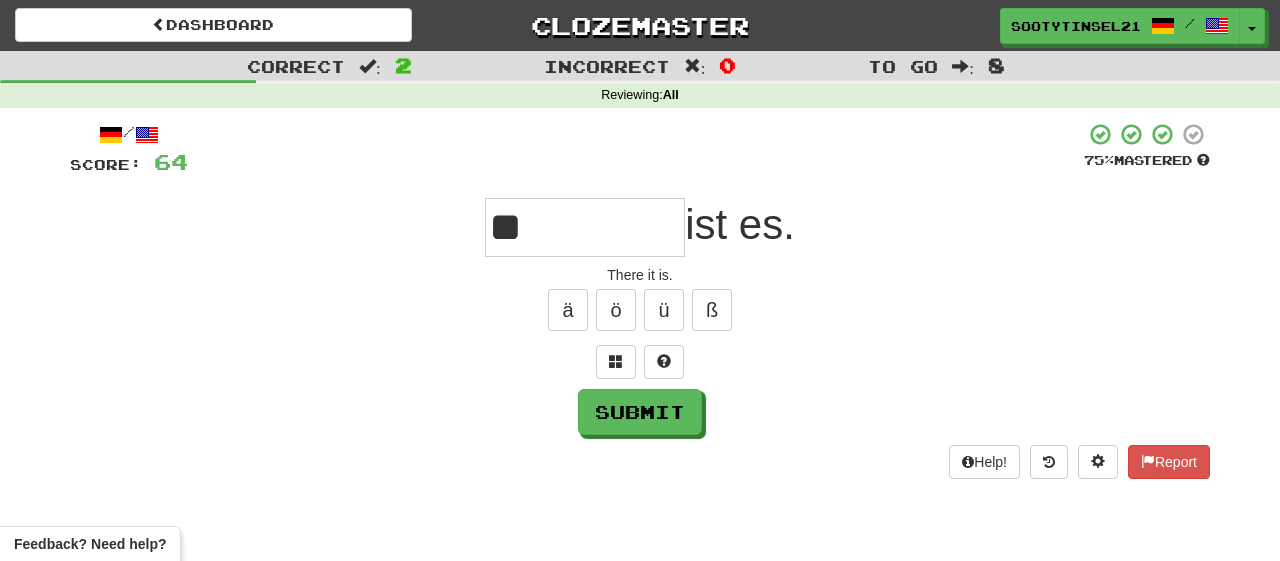 type on "**" 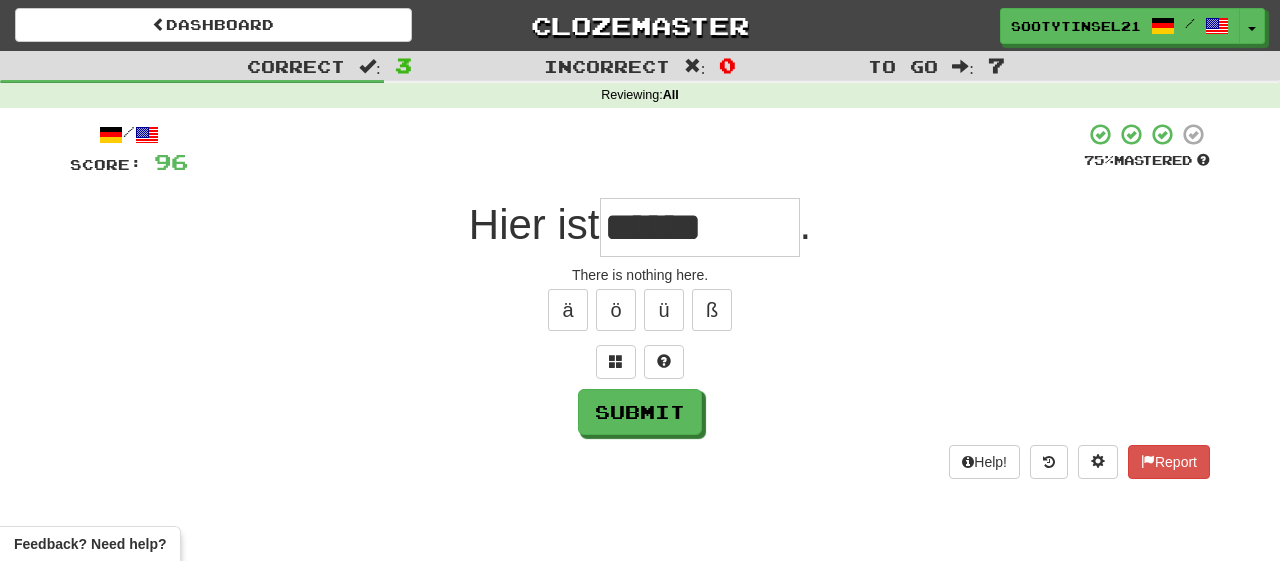 type on "******" 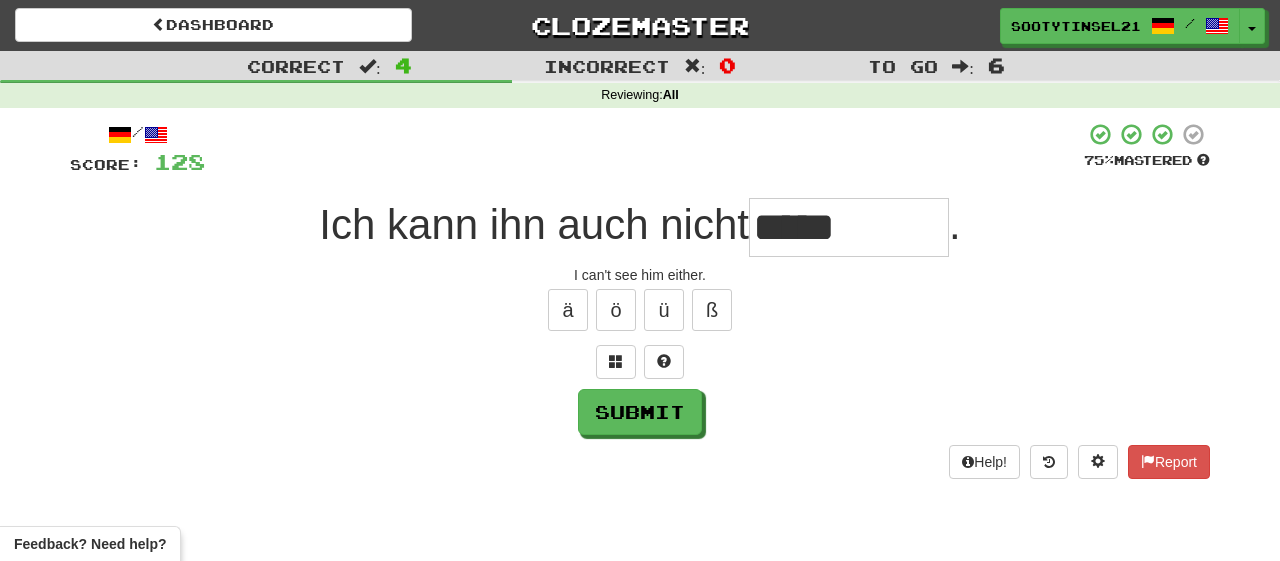 type on "*****" 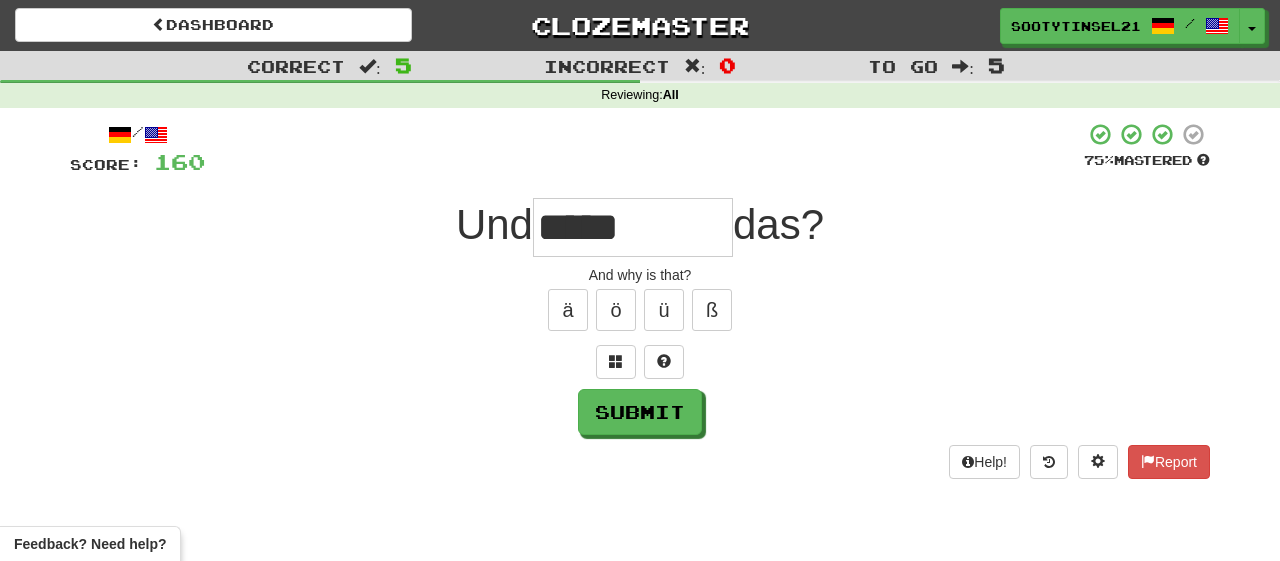 type on "*****" 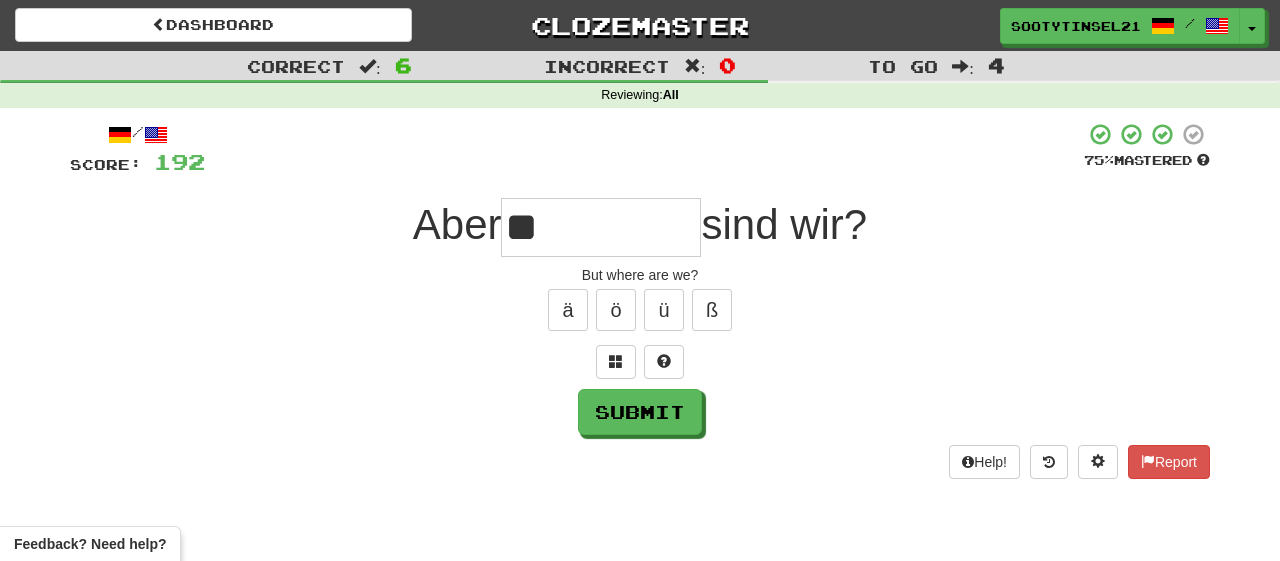 type on "**" 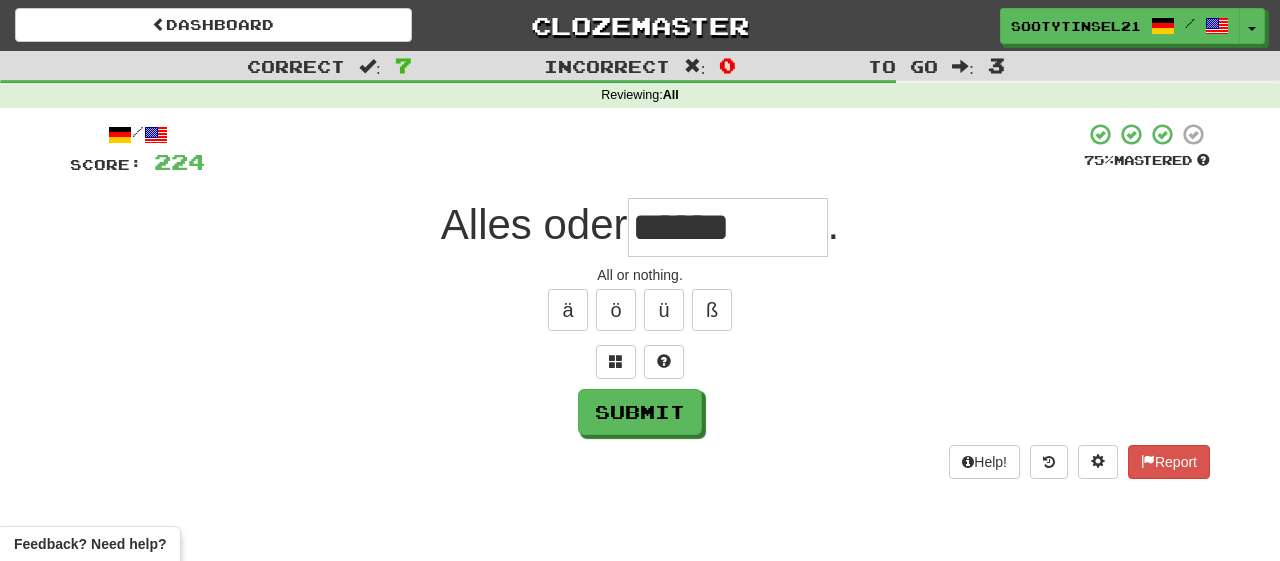type on "******" 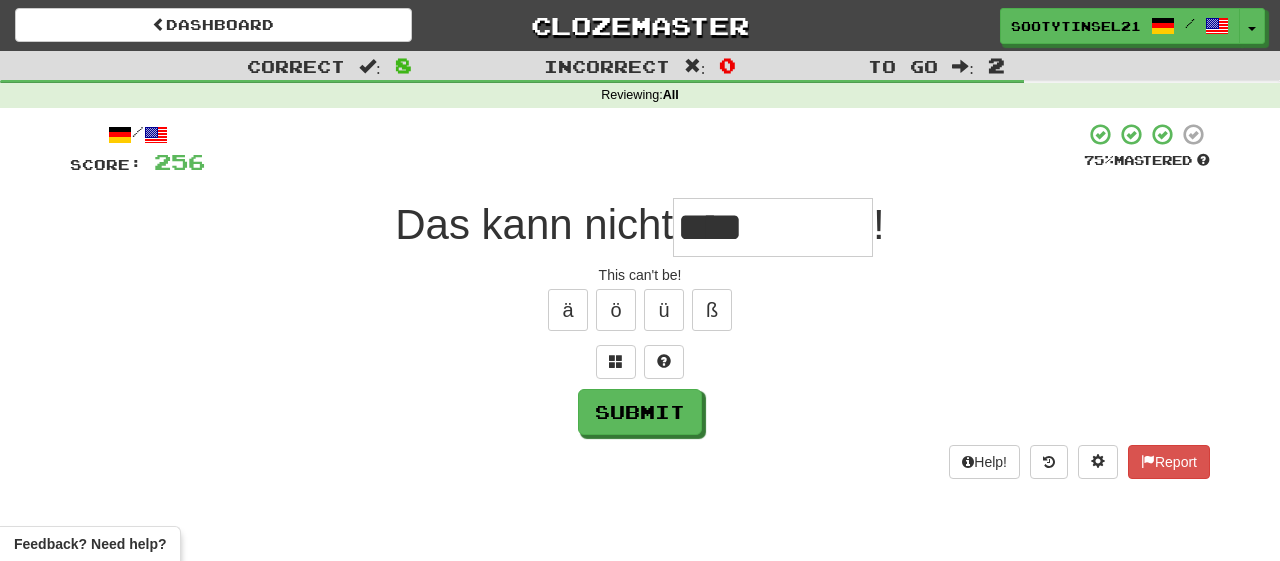 type on "****" 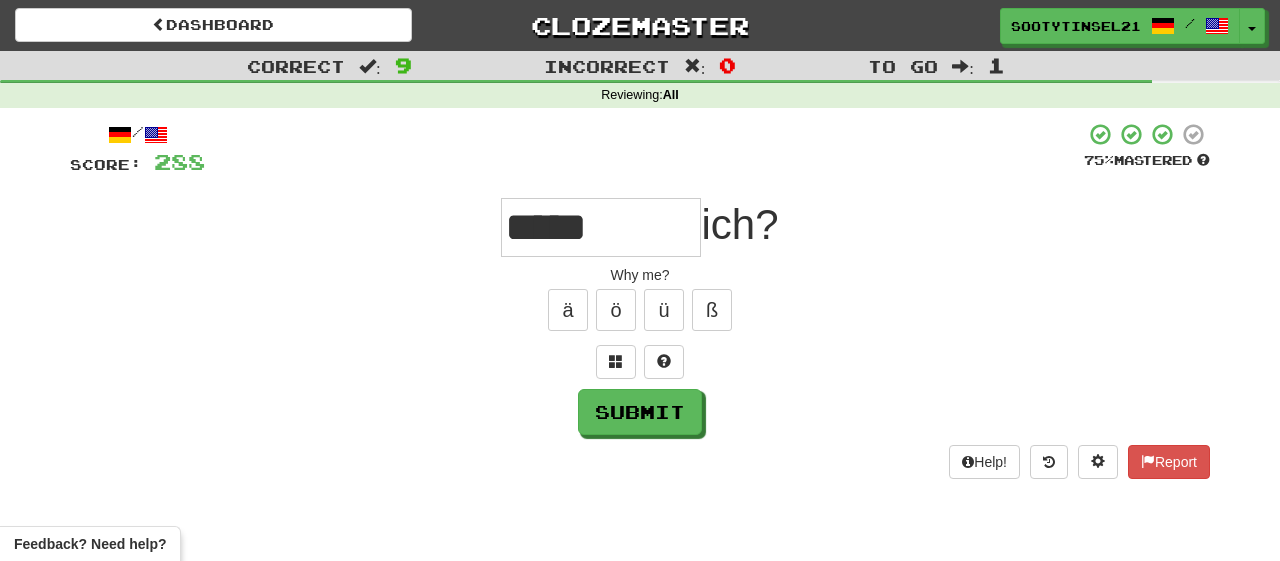 type on "*****" 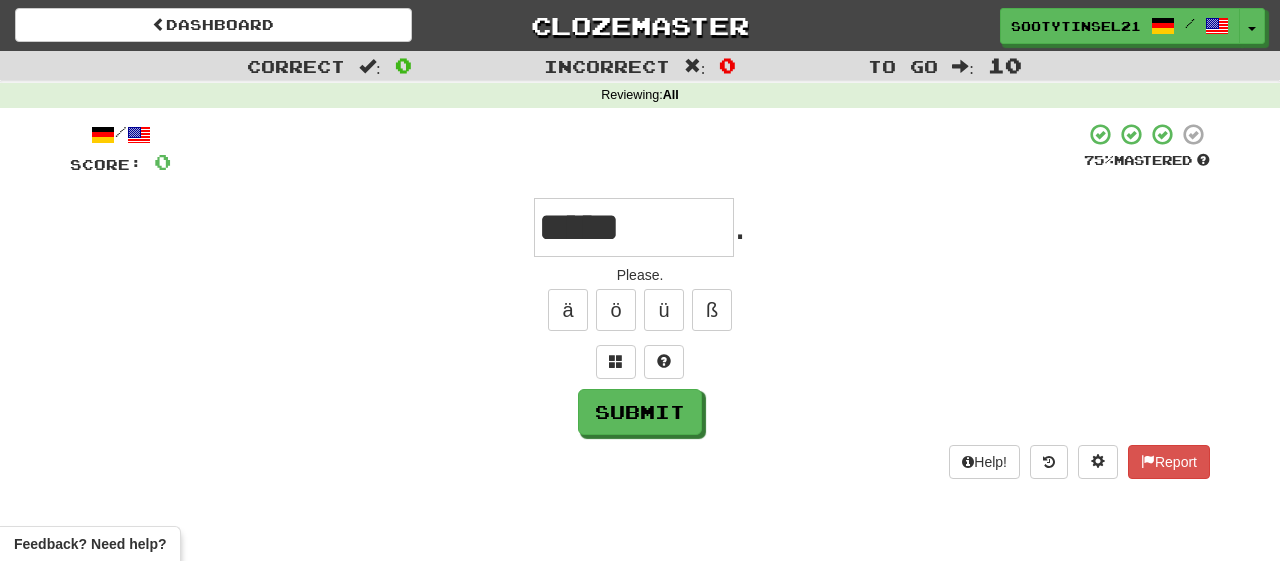 type on "*****" 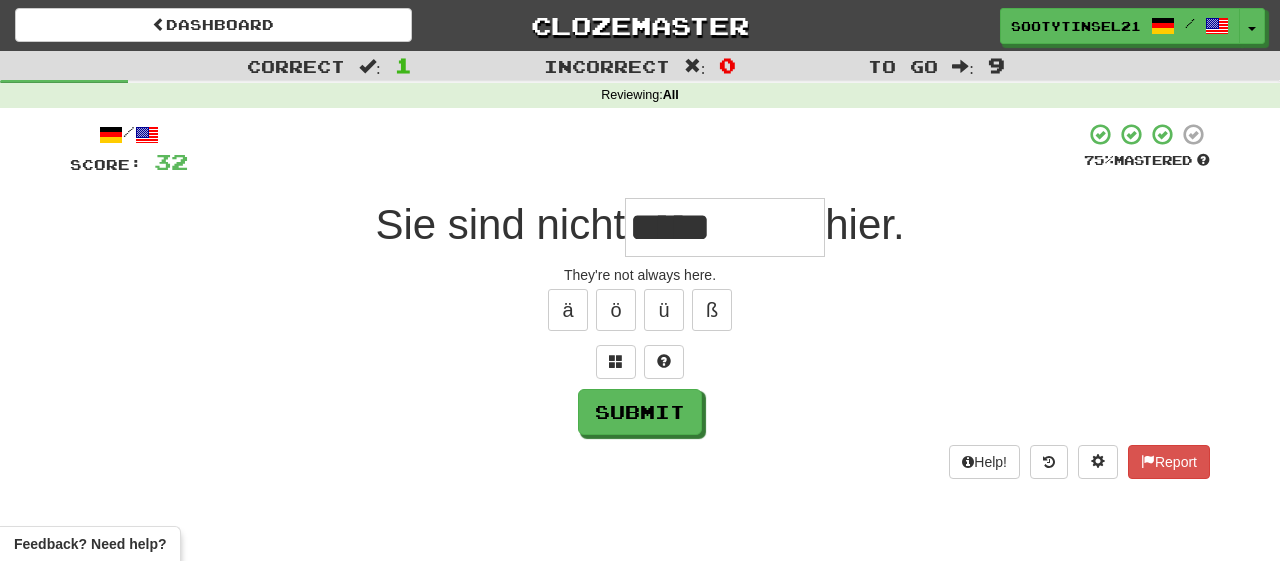 type on "*****" 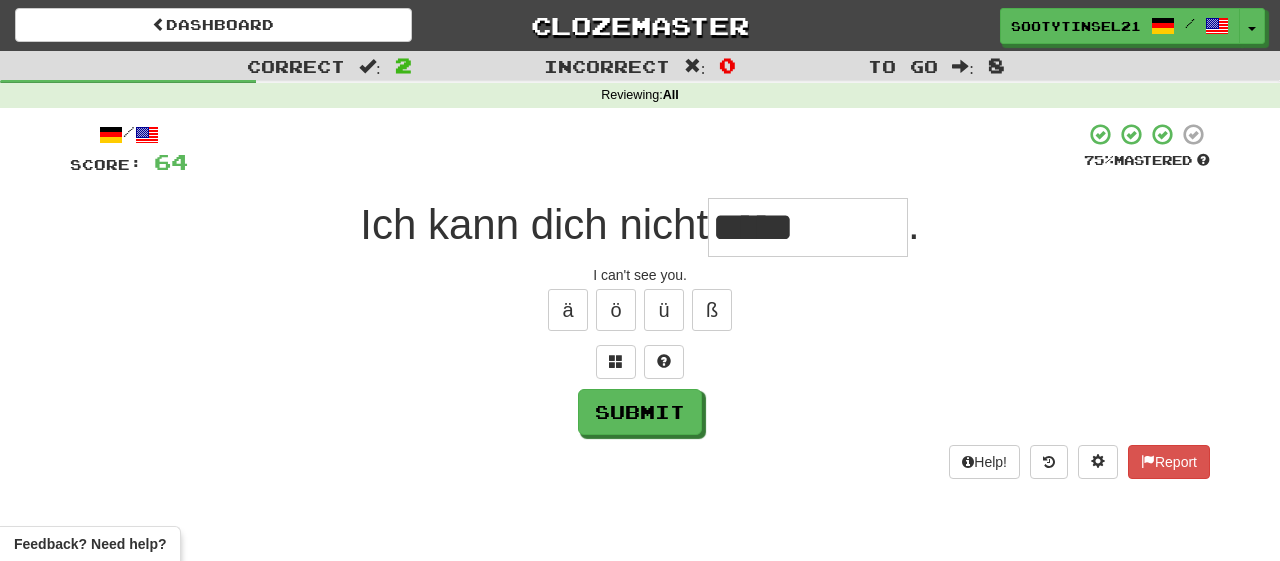type on "*****" 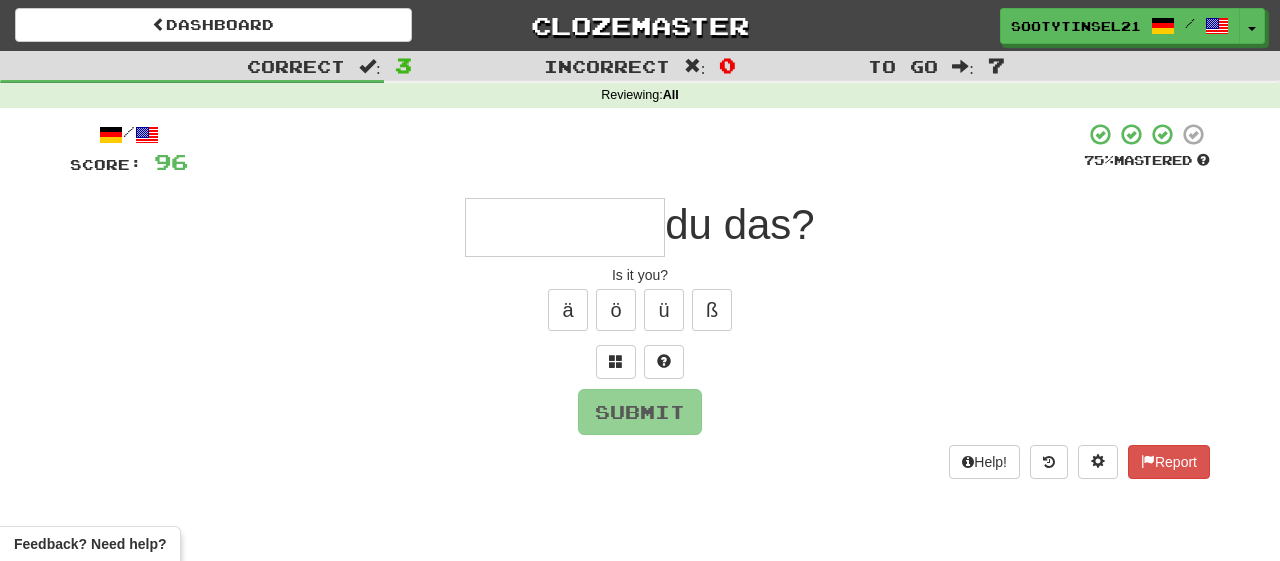 type on "*" 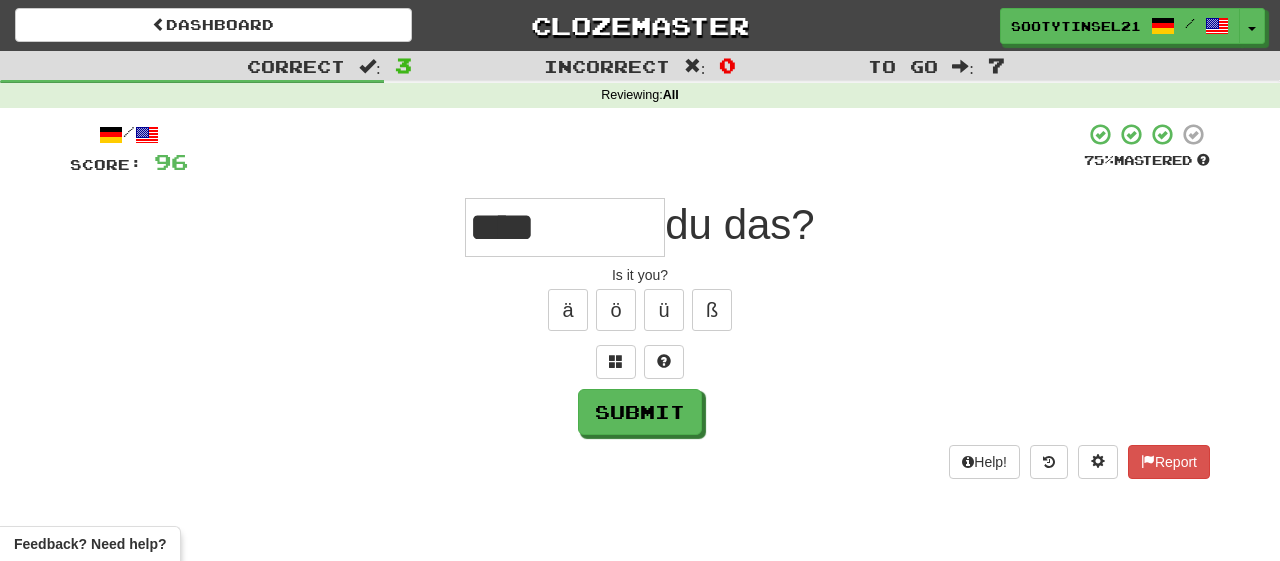 type on "****" 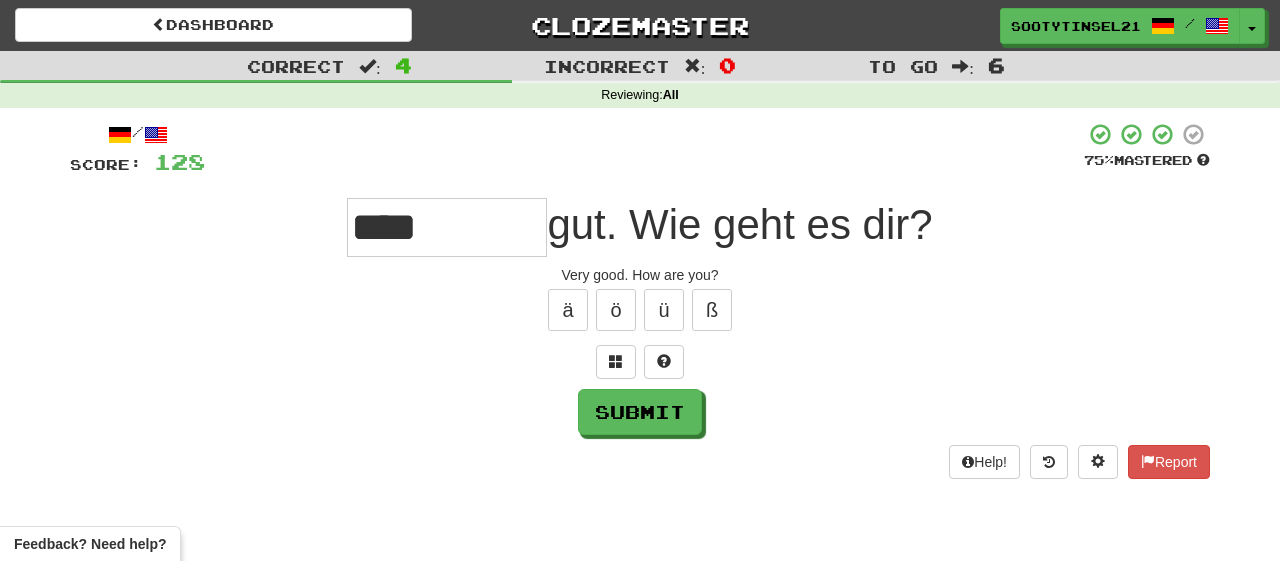 type on "****" 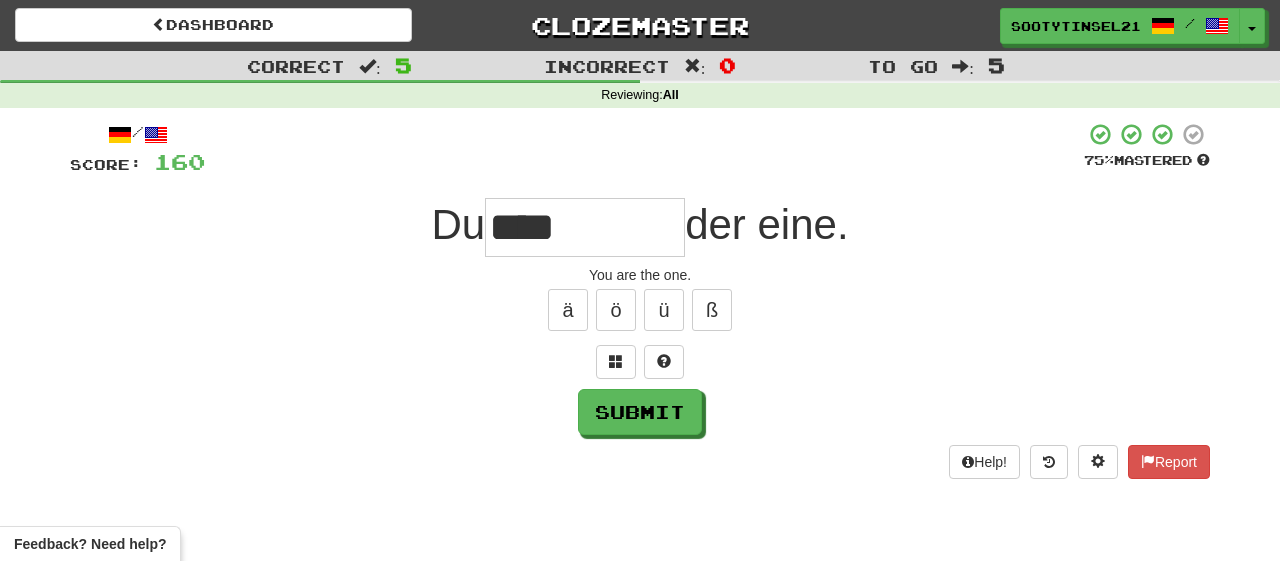 type on "****" 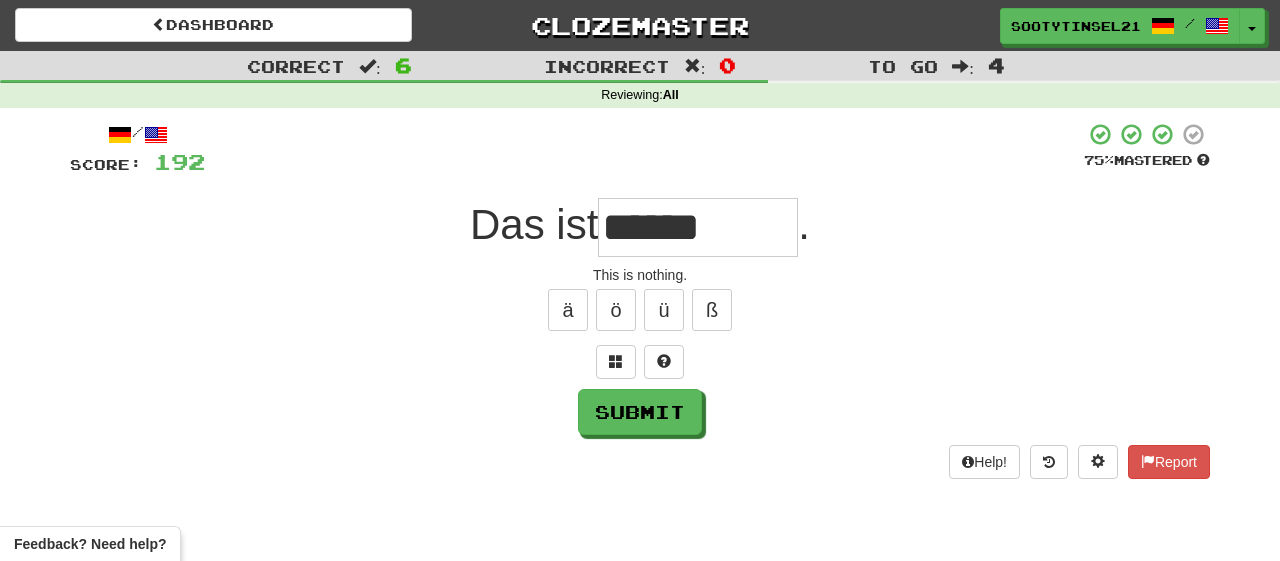type on "******" 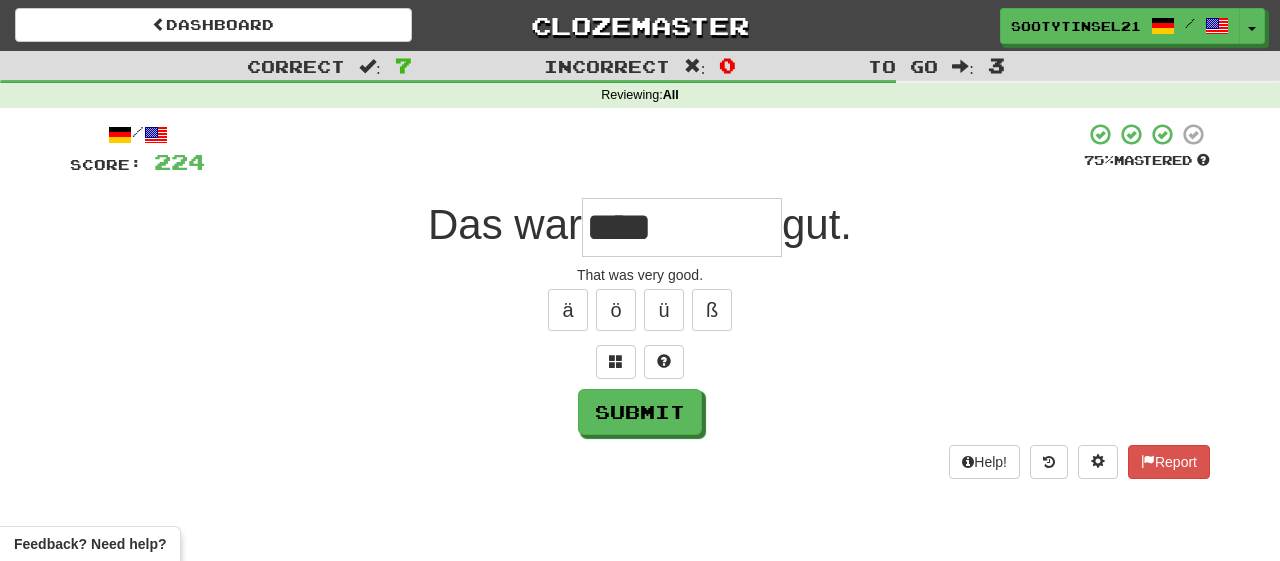 type on "****" 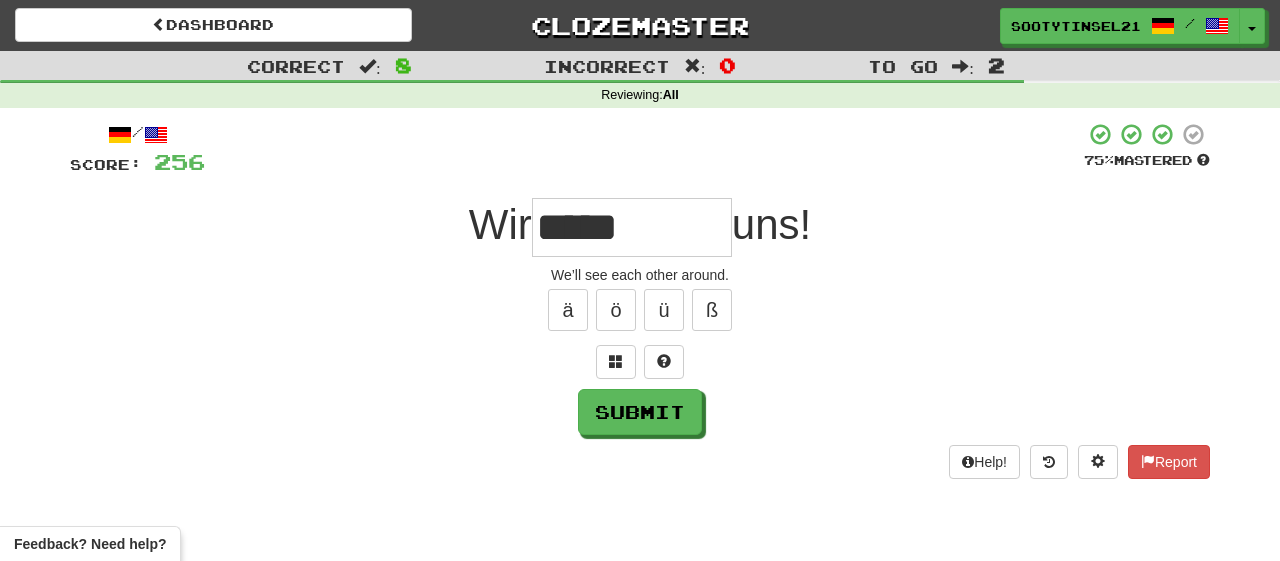type on "*****" 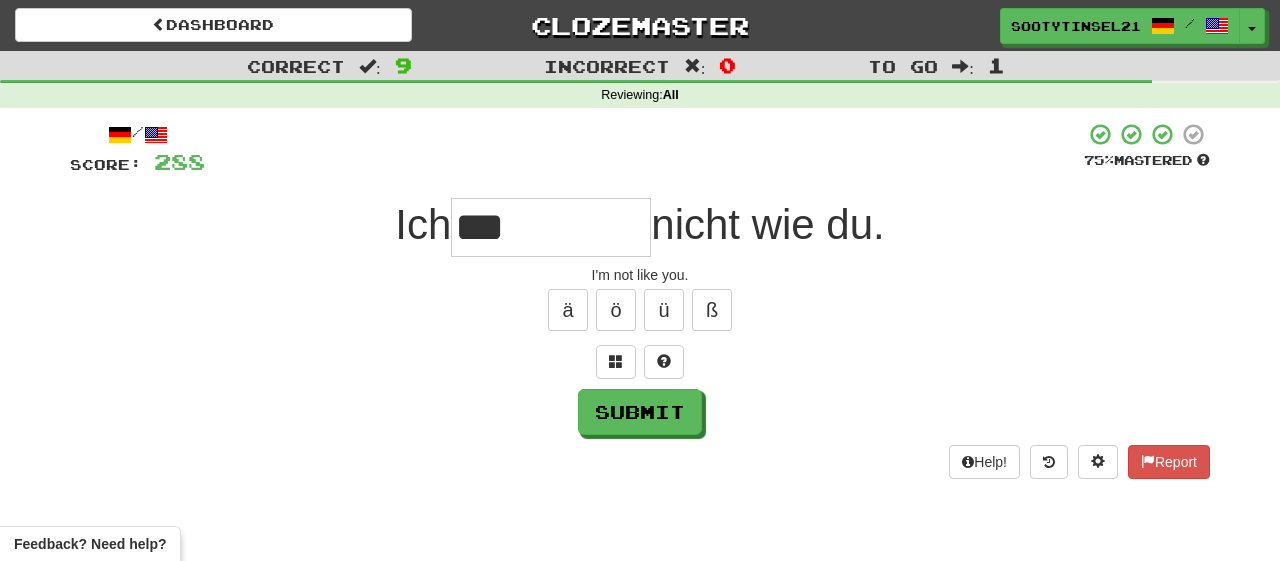 type on "***" 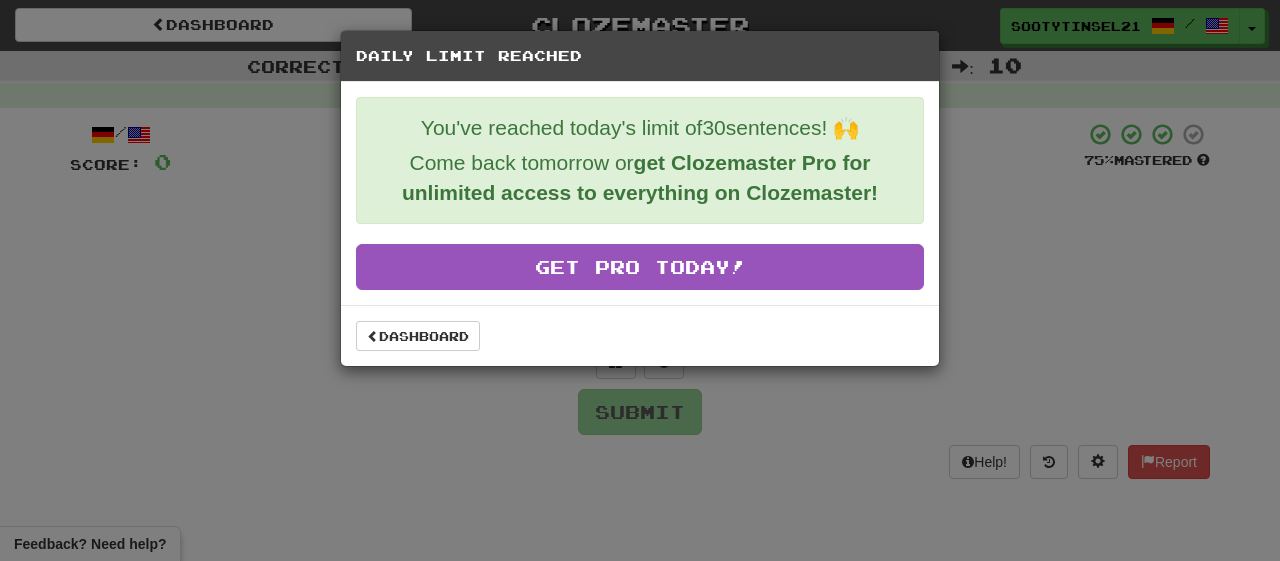 click on "Dashboard" at bounding box center [640, 335] 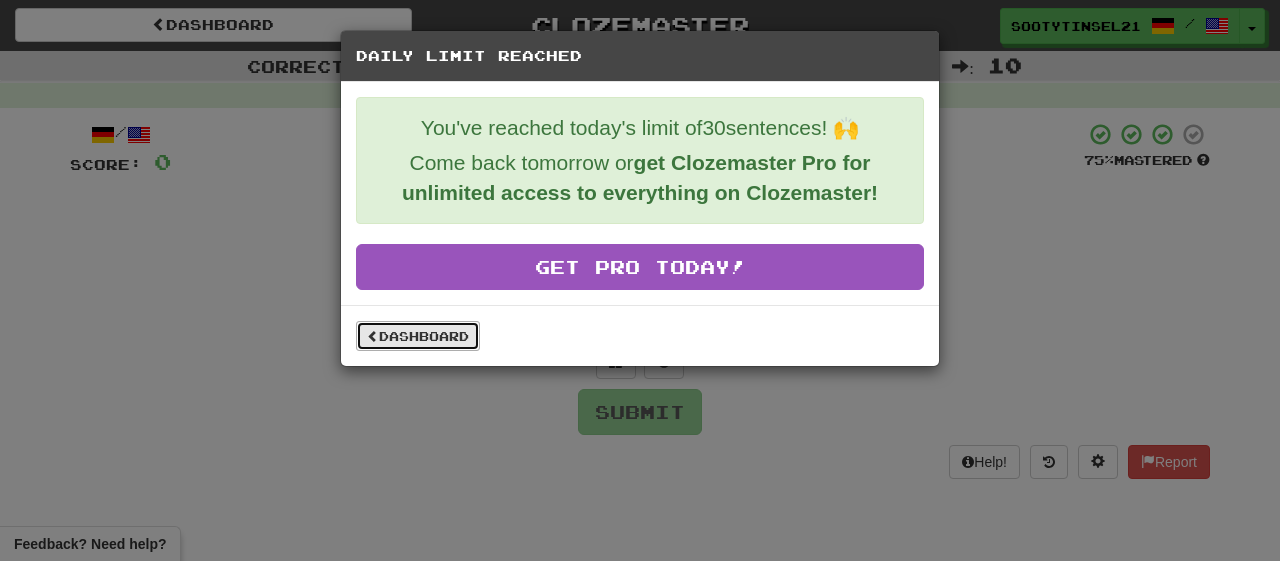click on "Dashboard" at bounding box center [418, 336] 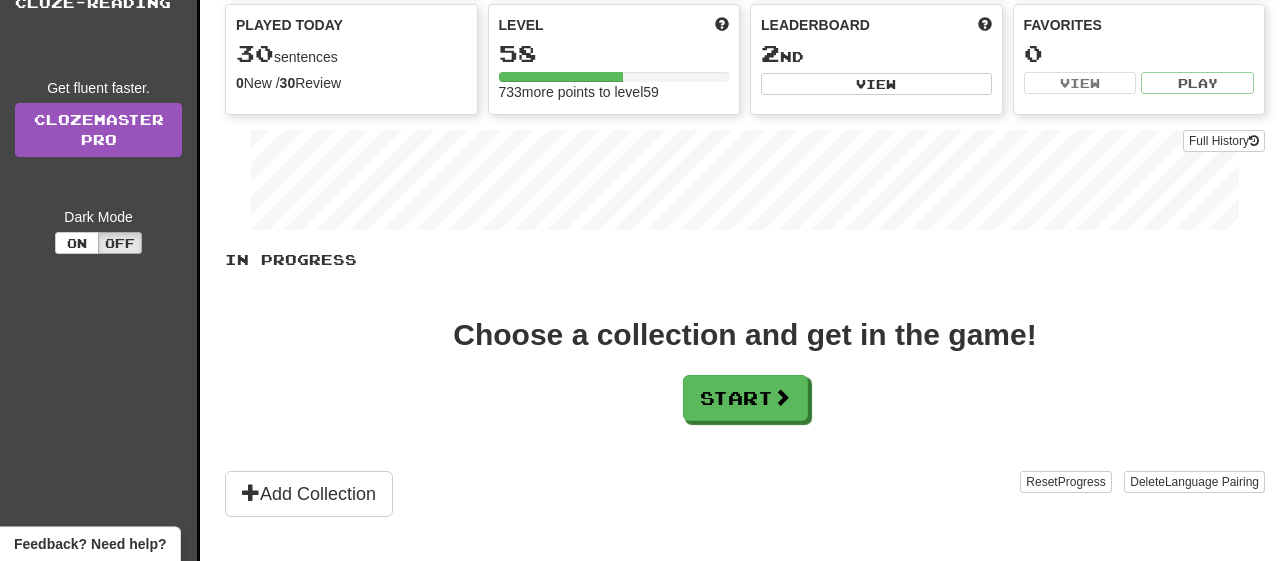 scroll, scrollTop: 0, scrollLeft: 0, axis: both 